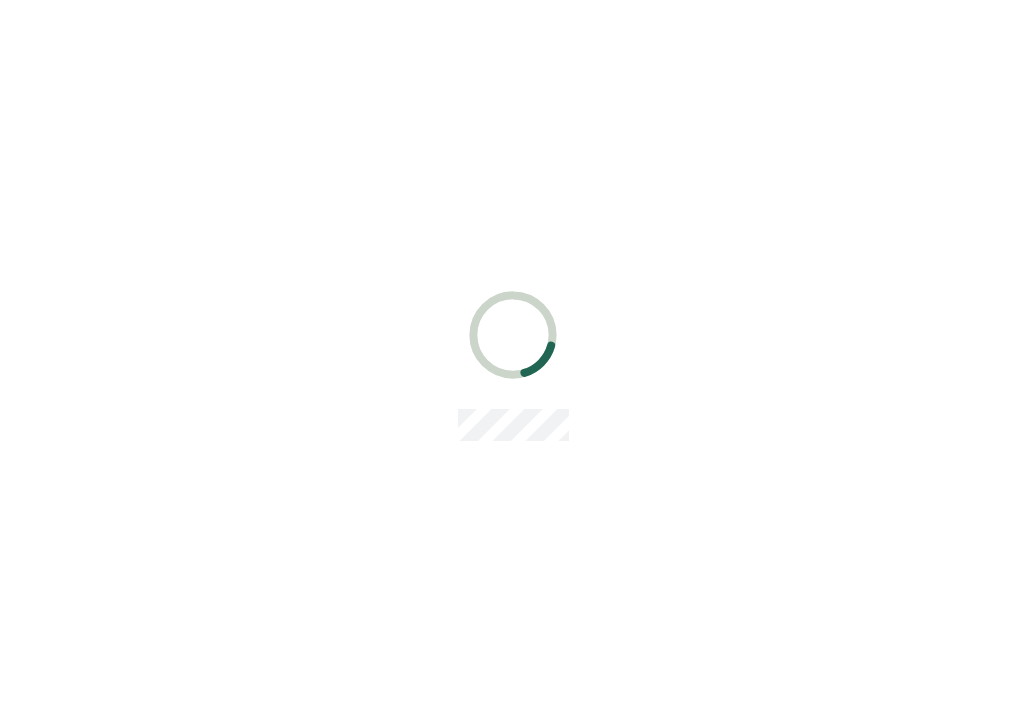scroll, scrollTop: 0, scrollLeft: 0, axis: both 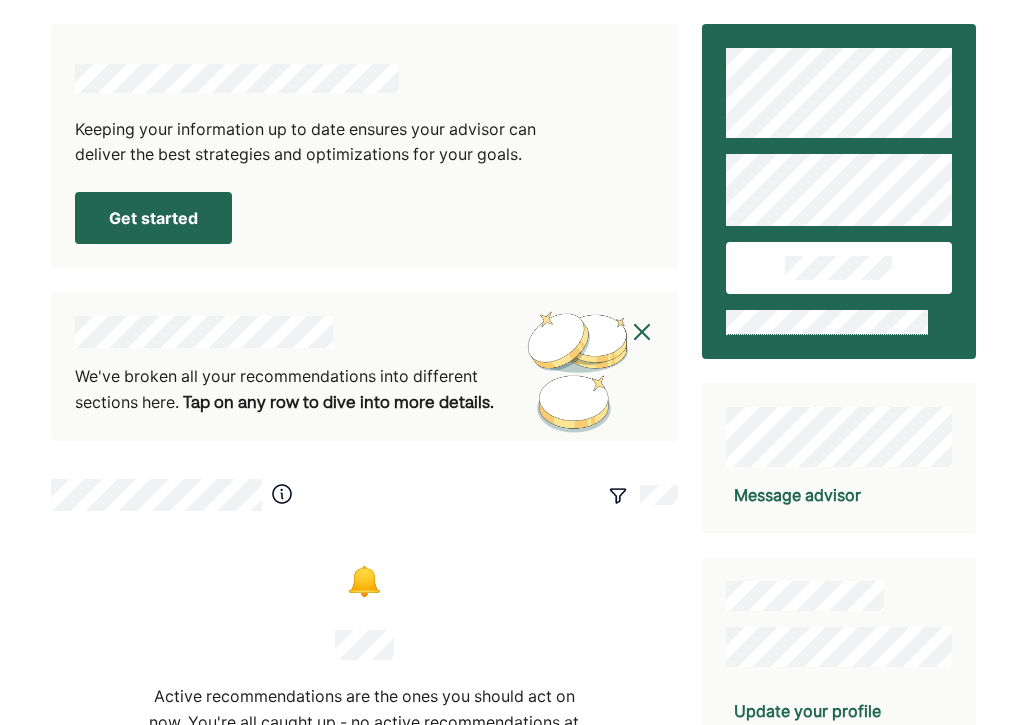 click on "Get started" at bounding box center [153, 218] 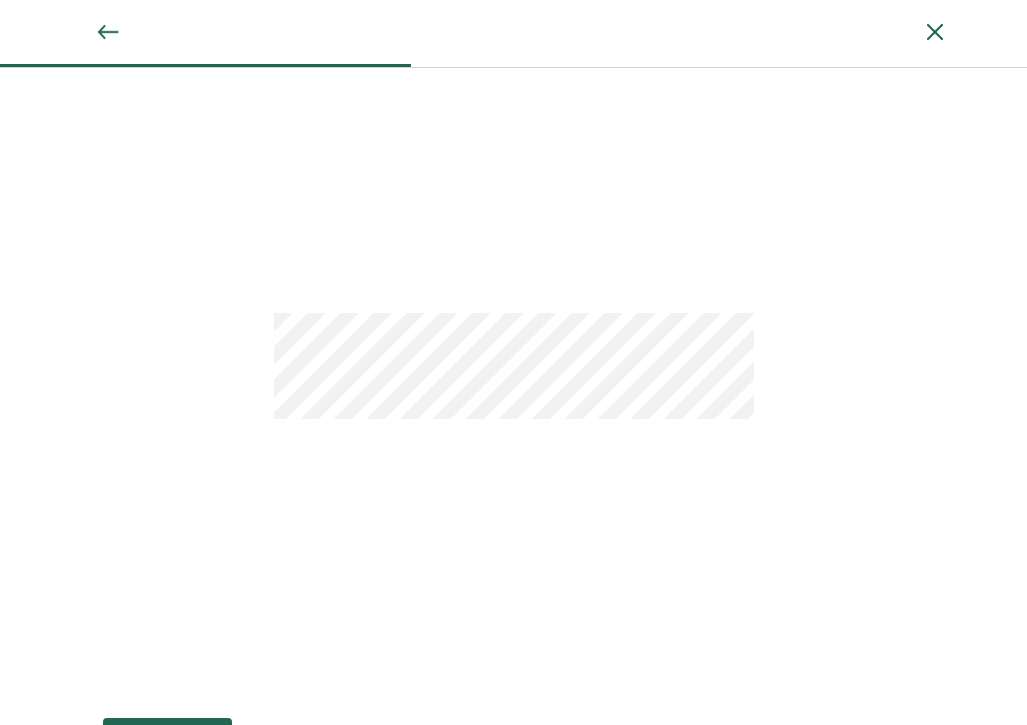 scroll, scrollTop: 55, scrollLeft: 0, axis: vertical 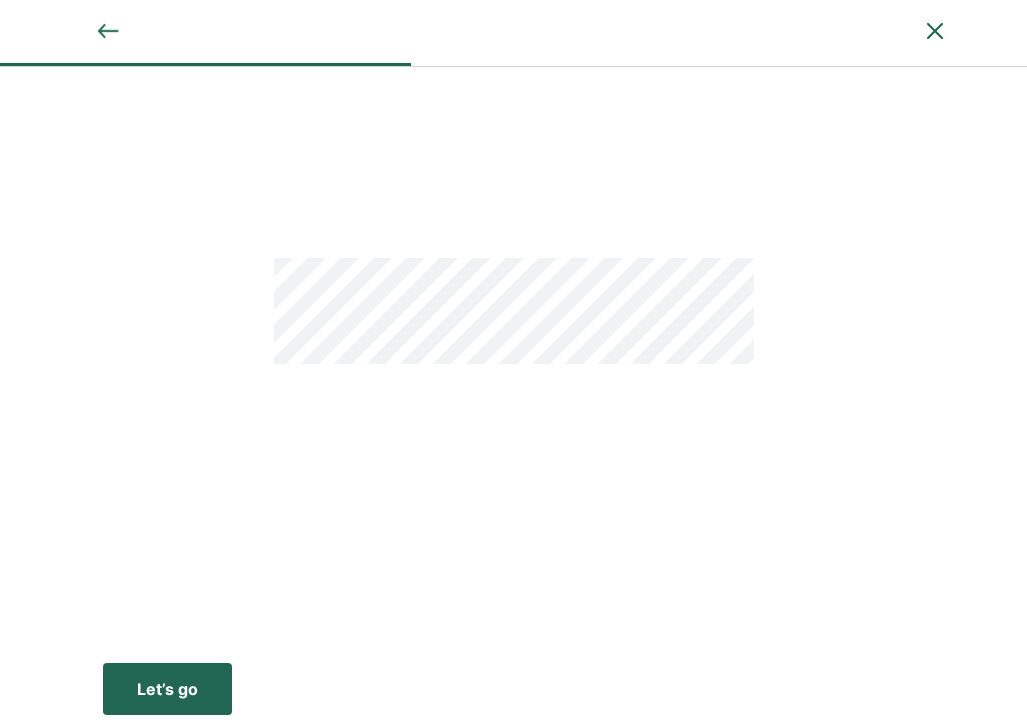 click on "Let’s go" at bounding box center (167, 689) 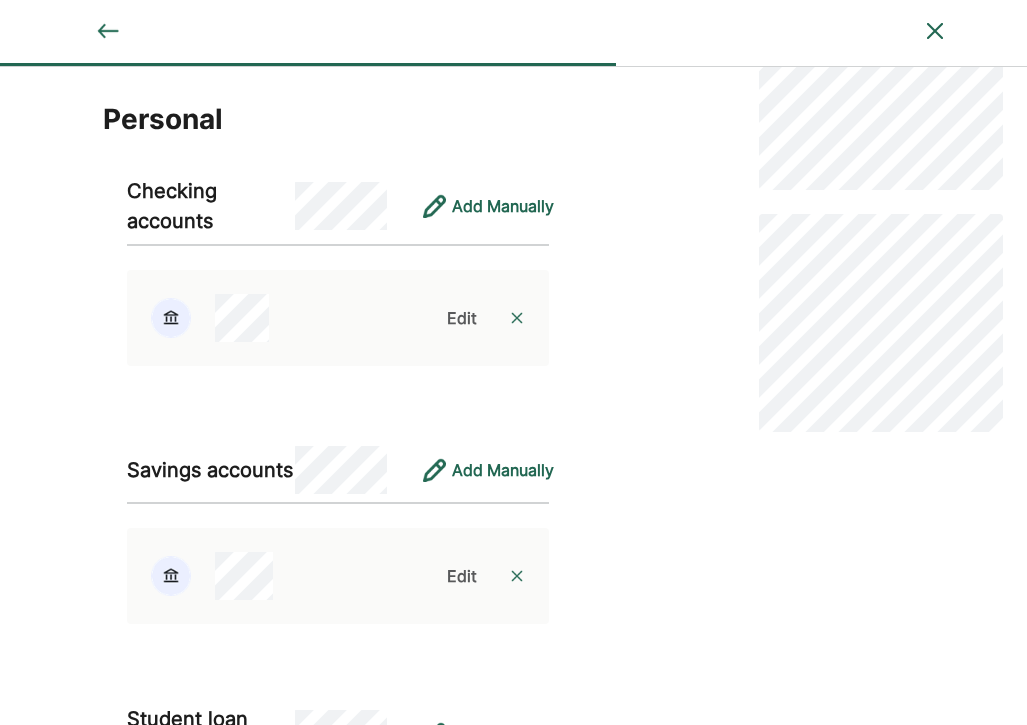 scroll, scrollTop: 0, scrollLeft: 0, axis: both 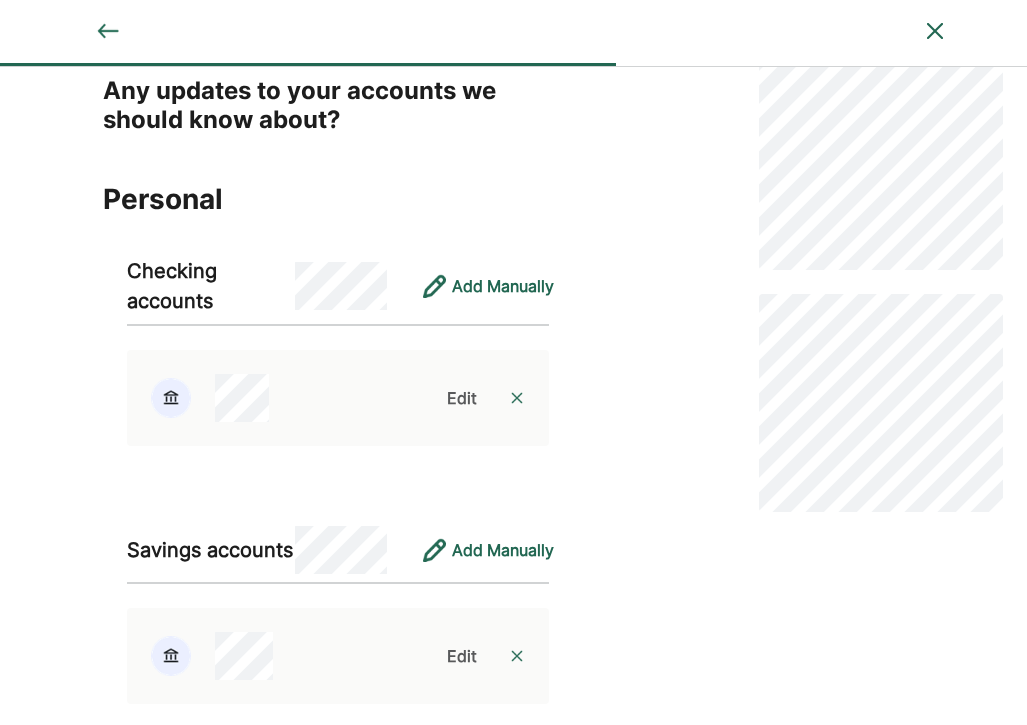click on "Edit" at bounding box center (462, 398) 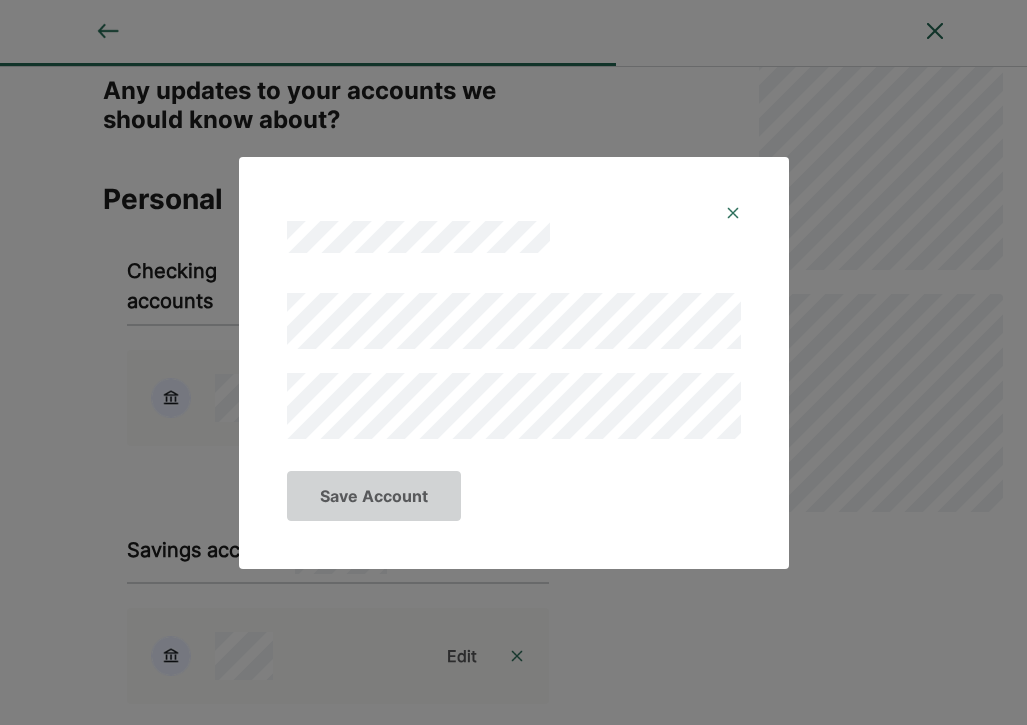 click on "Save Account" at bounding box center (513, 362) 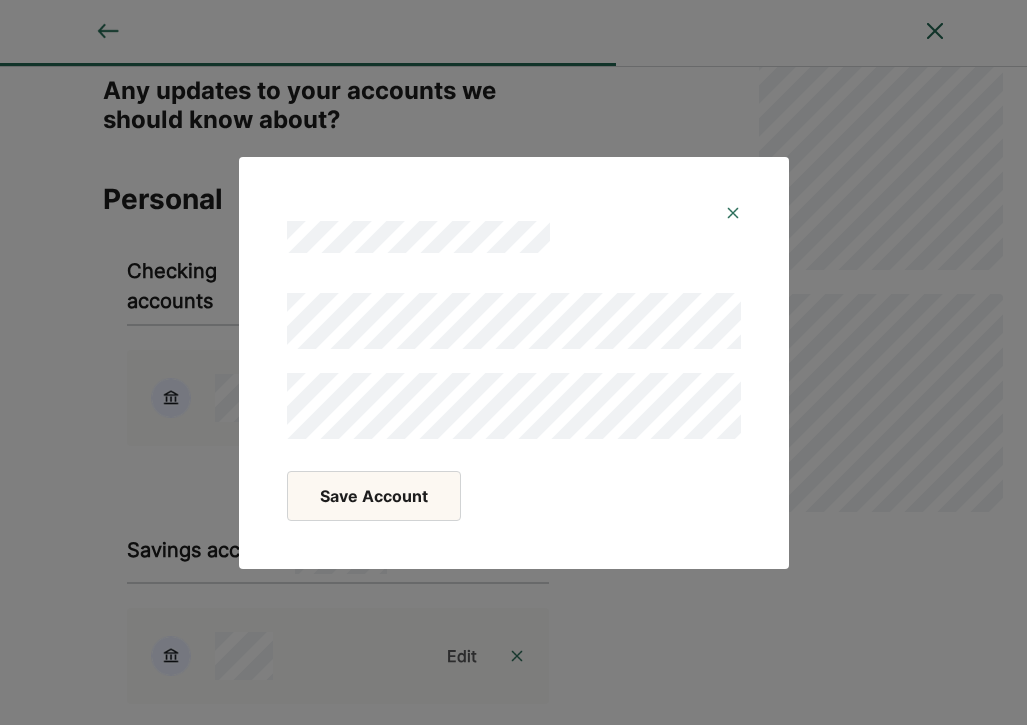 click on "Save Account" at bounding box center [374, 496] 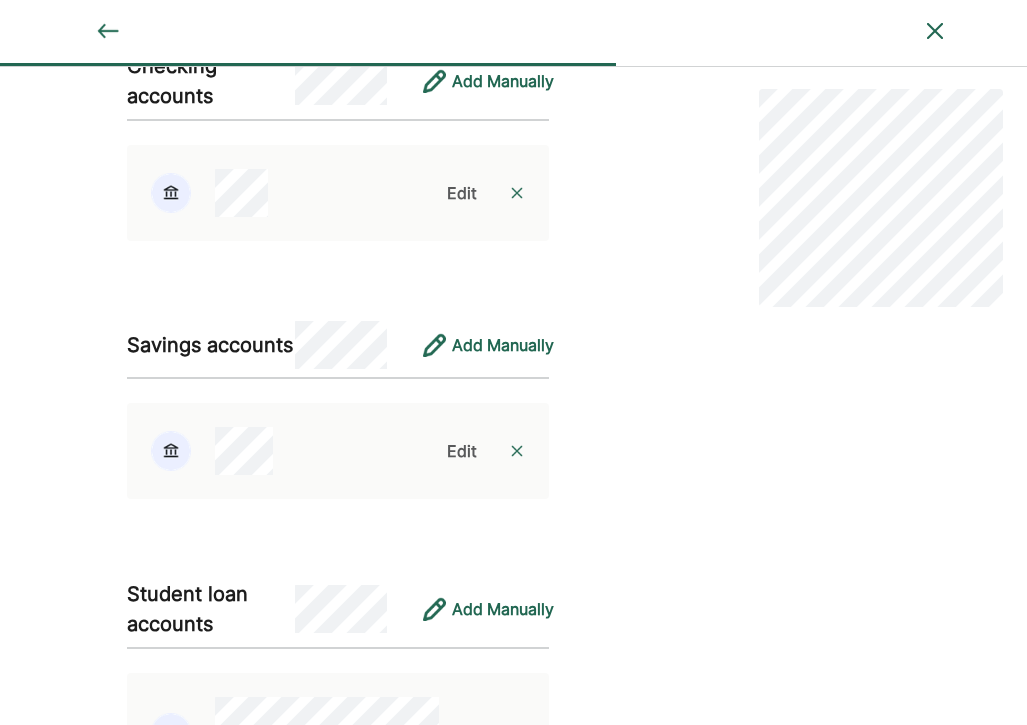 scroll, scrollTop: 269, scrollLeft: 0, axis: vertical 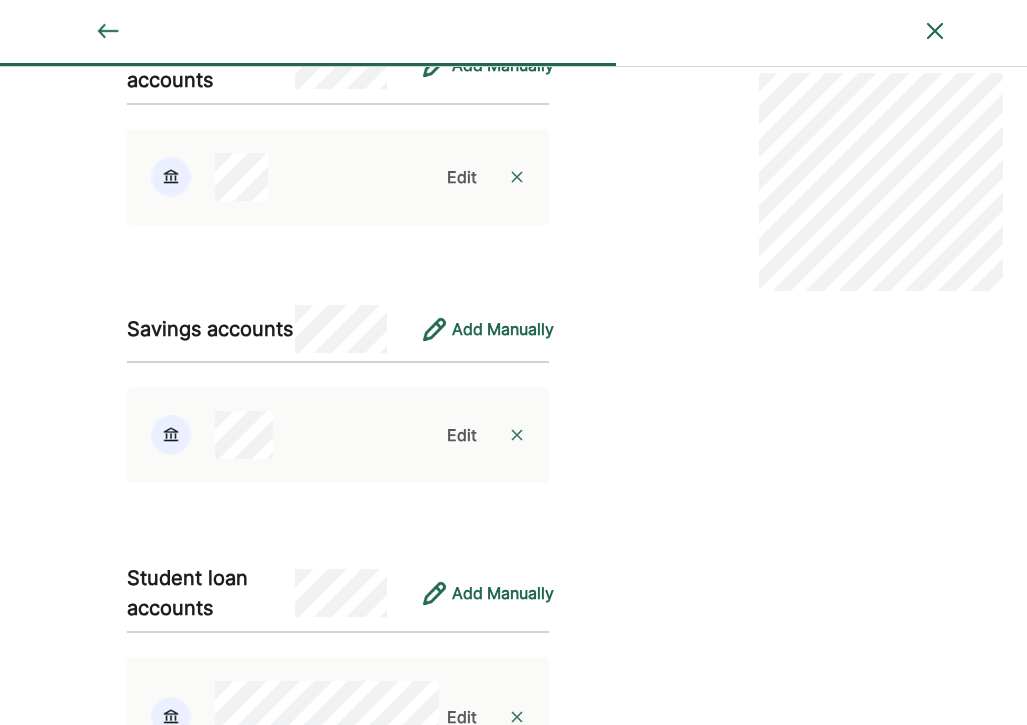 click on "Edit" at bounding box center (462, 435) 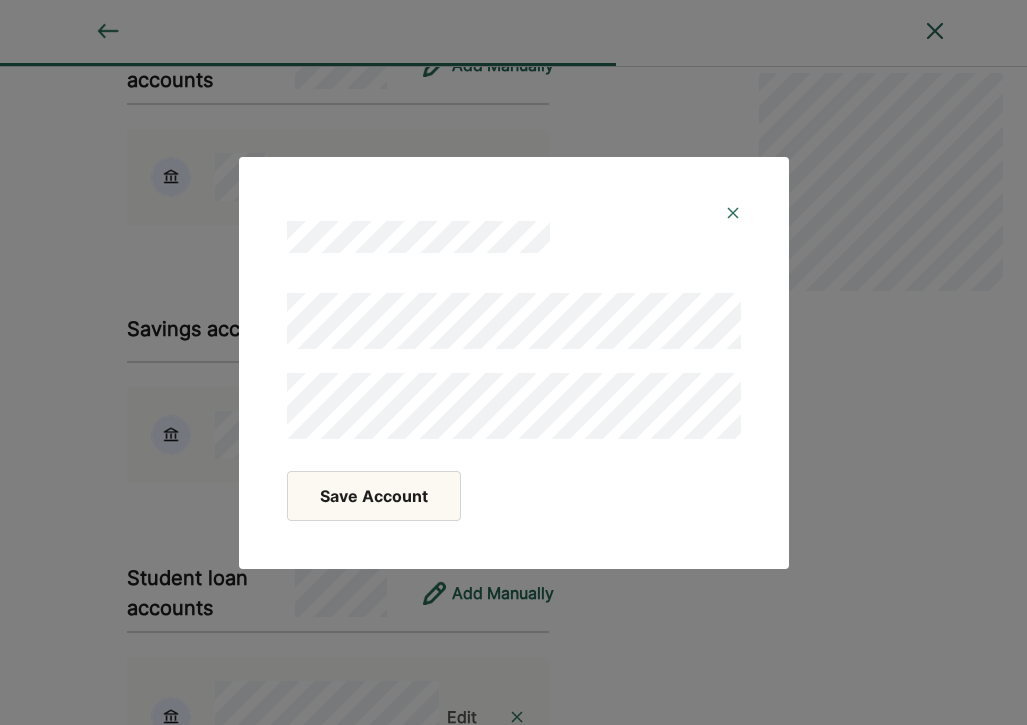 click on "Save Account" at bounding box center [513, 362] 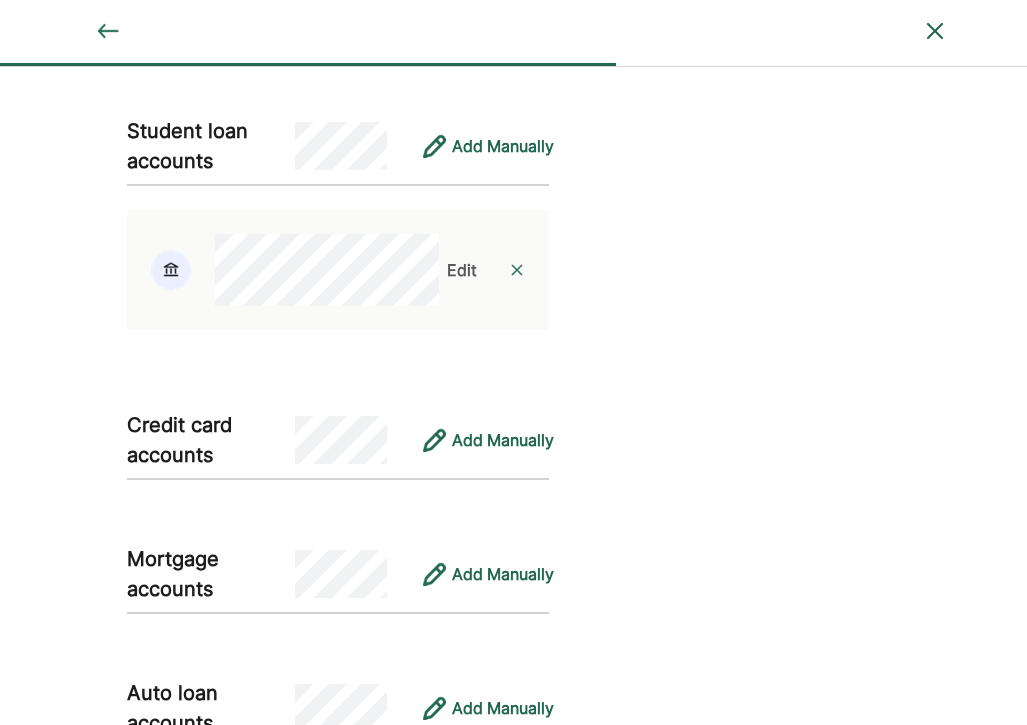 scroll, scrollTop: 721, scrollLeft: 0, axis: vertical 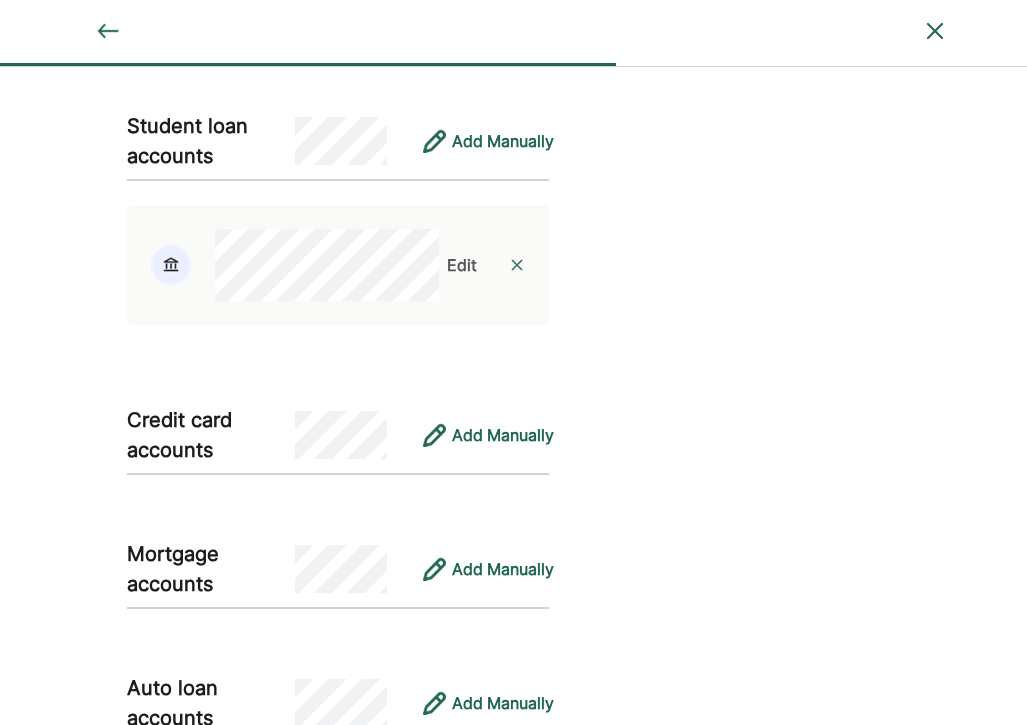 click on "Edit" at bounding box center [462, 265] 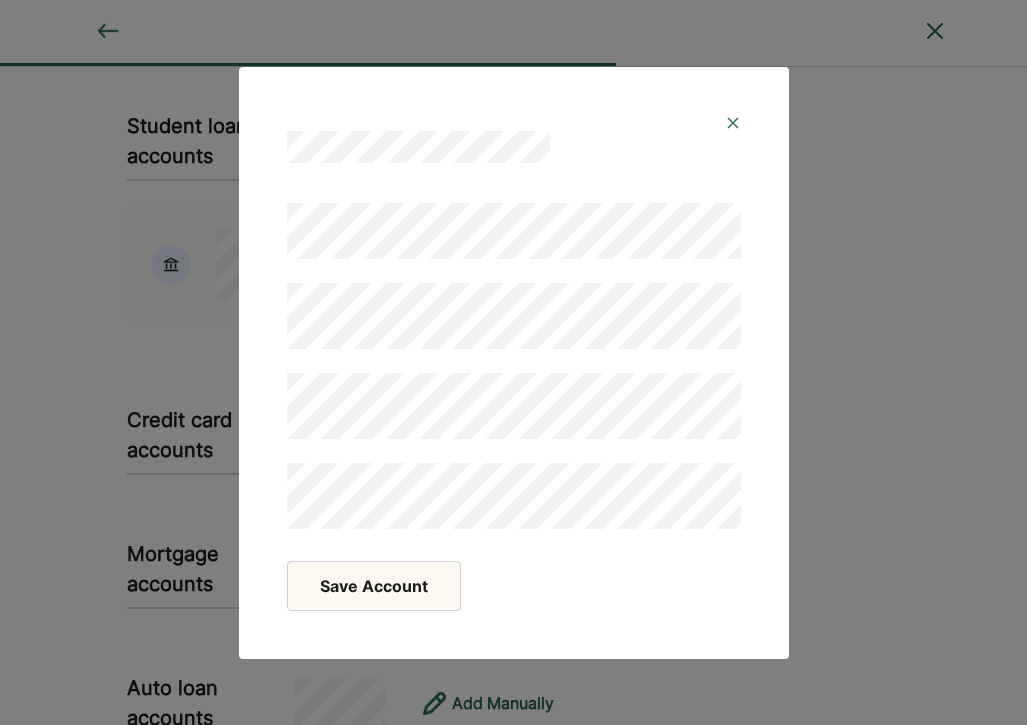 click on "Save Account" at bounding box center [513, 362] 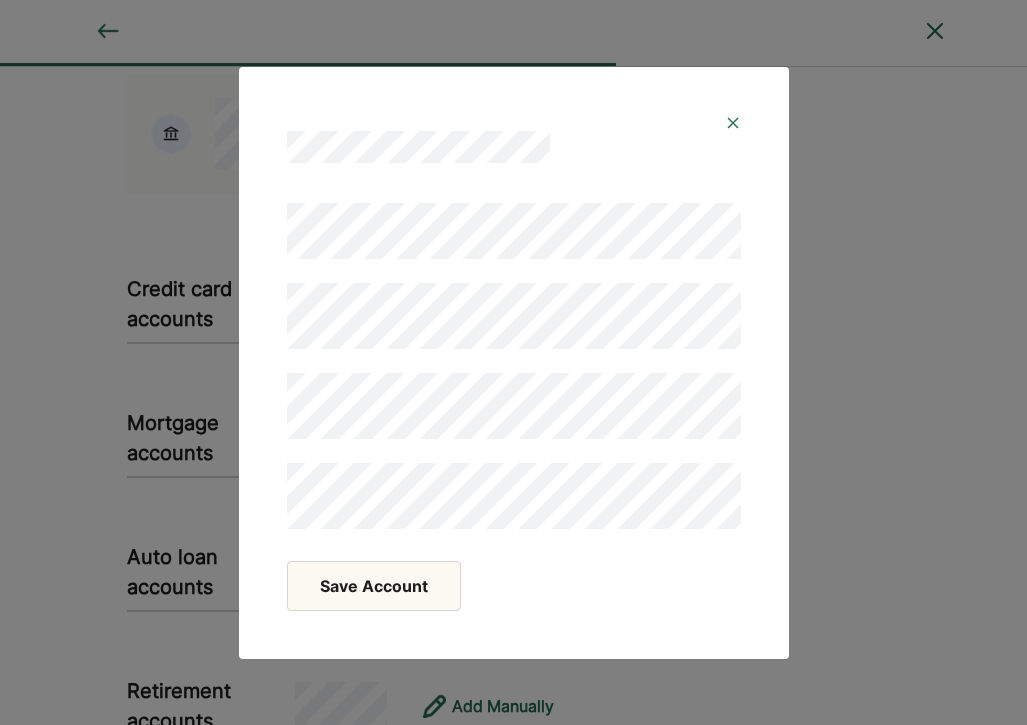 scroll, scrollTop: 855, scrollLeft: 0, axis: vertical 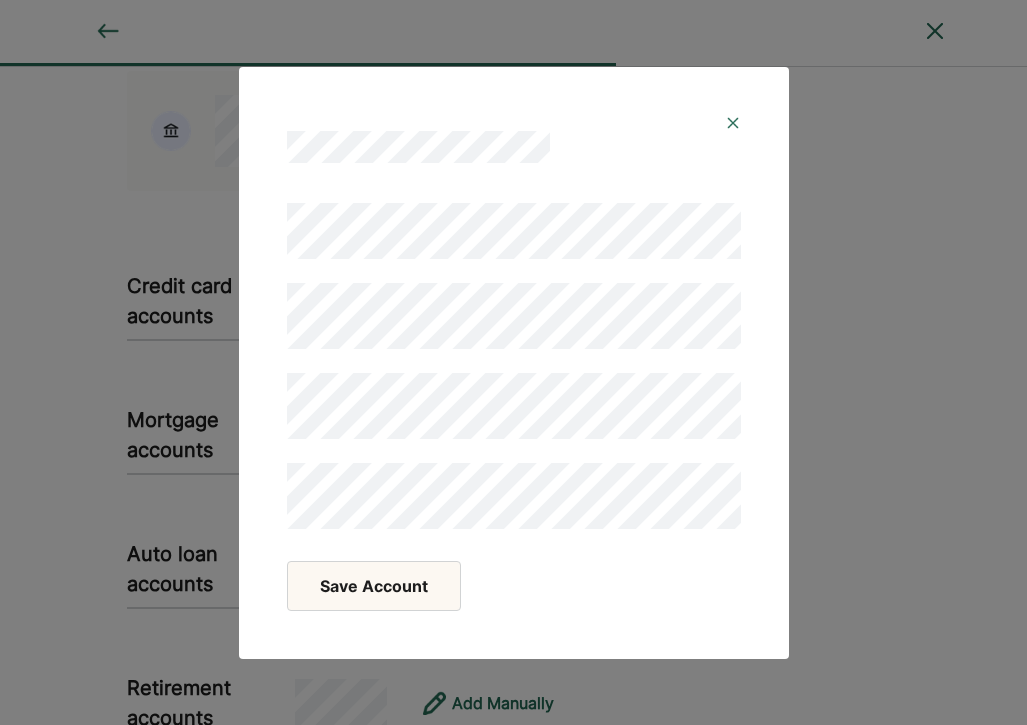 click on "Save Account" at bounding box center [374, 586] 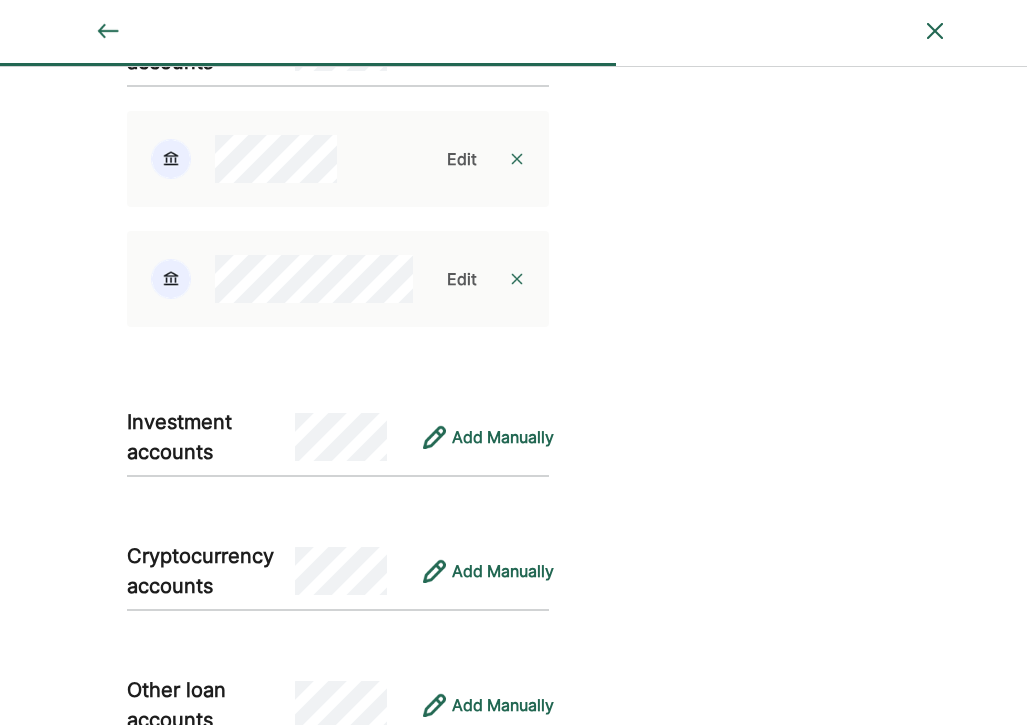scroll, scrollTop: 1488, scrollLeft: 0, axis: vertical 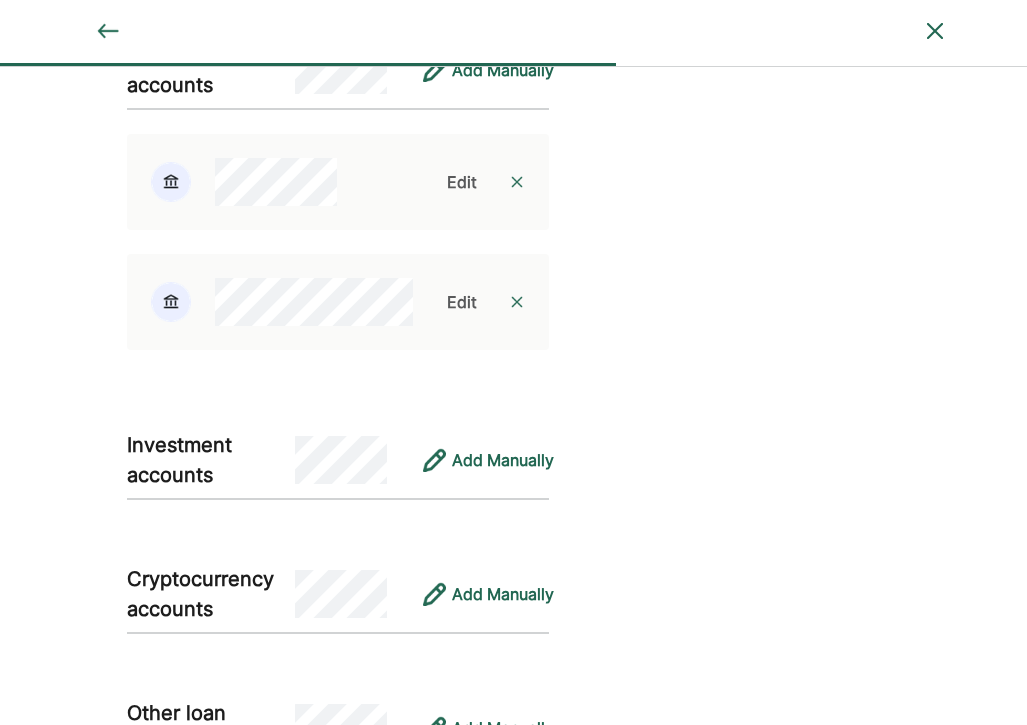 click on "Edit" at bounding box center (462, 302) 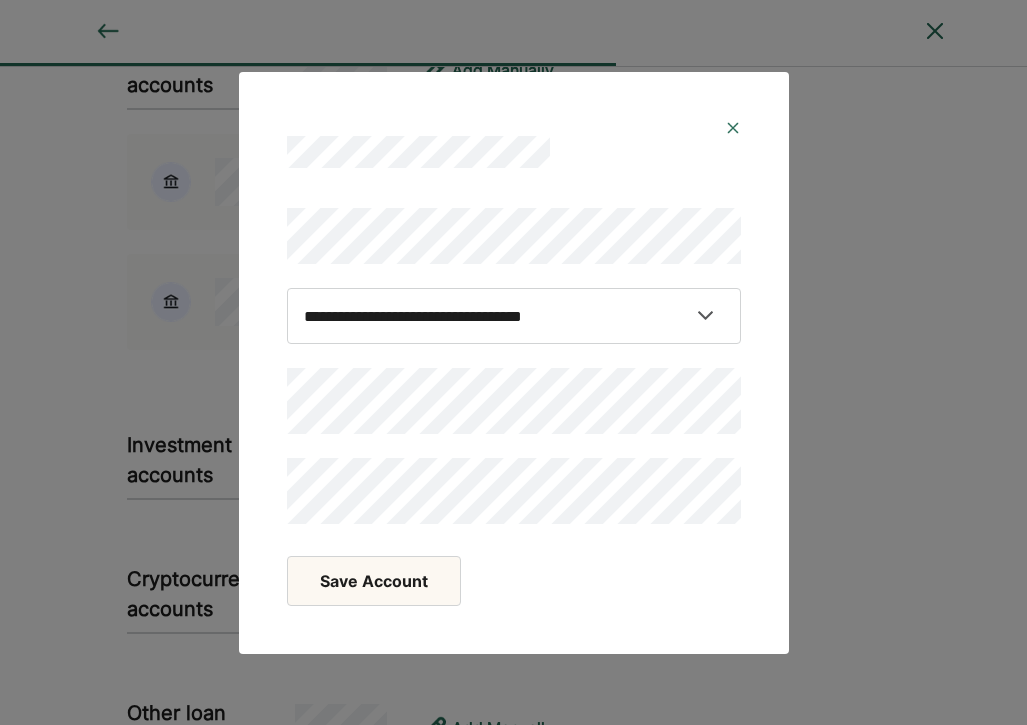click on "**********" at bounding box center (513, 362) 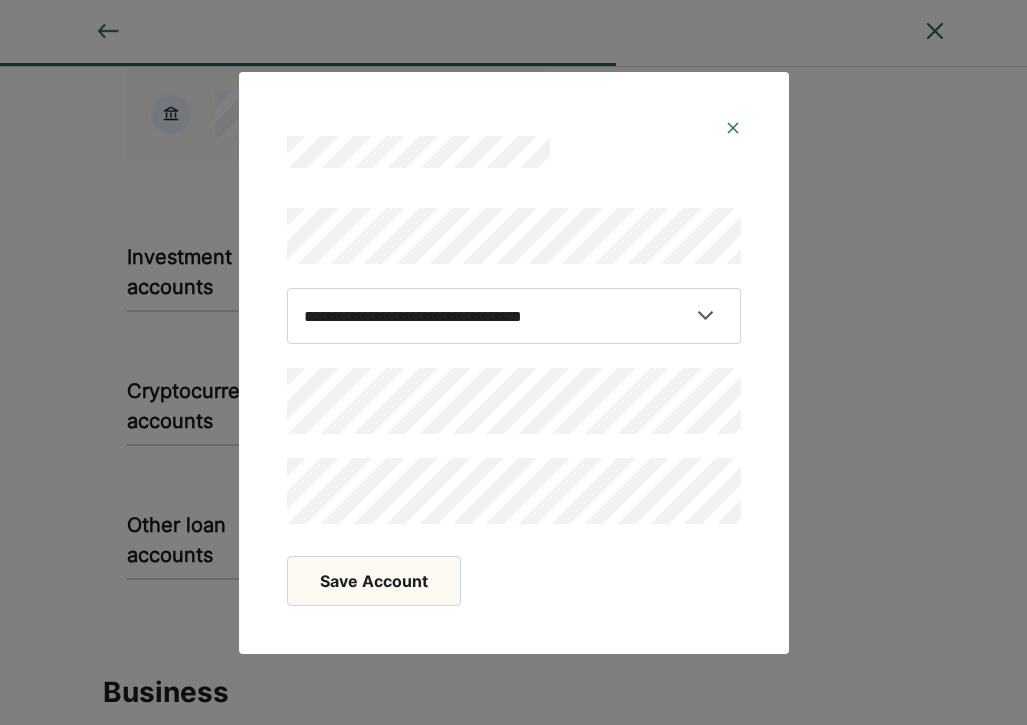 scroll, scrollTop: 1696, scrollLeft: 0, axis: vertical 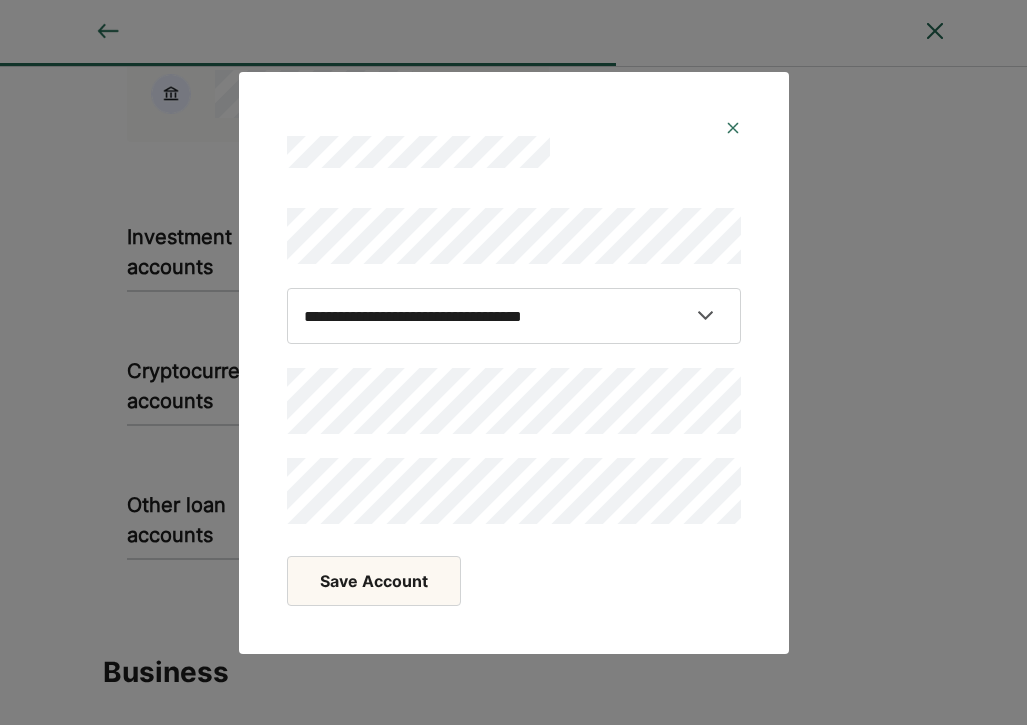 click on "Save Account" at bounding box center [374, 581] 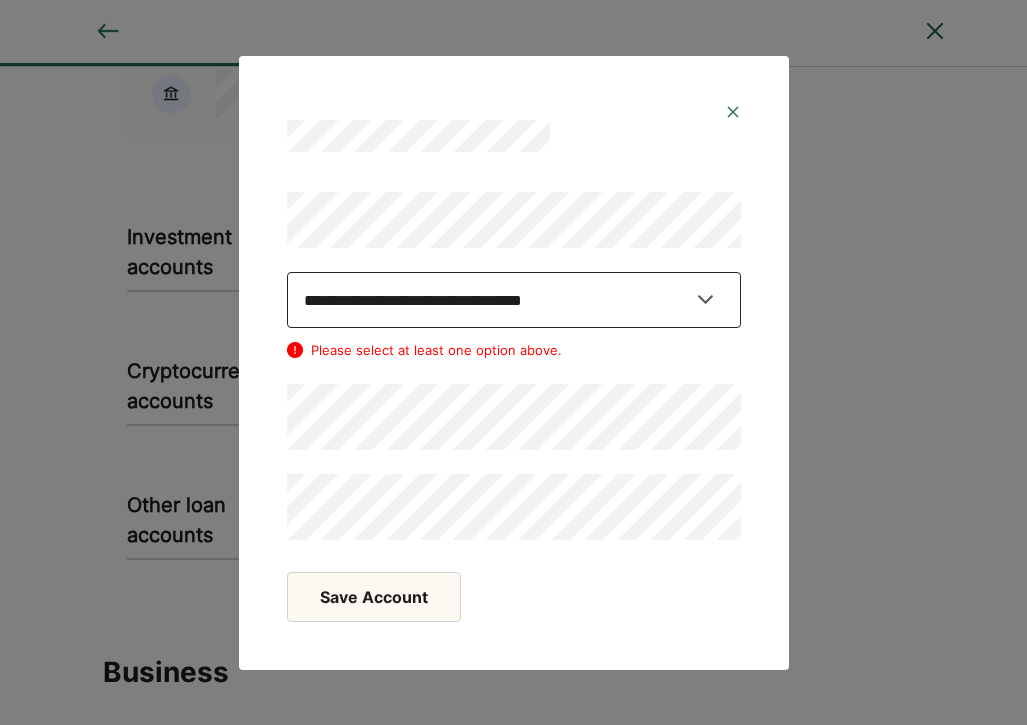 click on "**********" at bounding box center [514, 300] 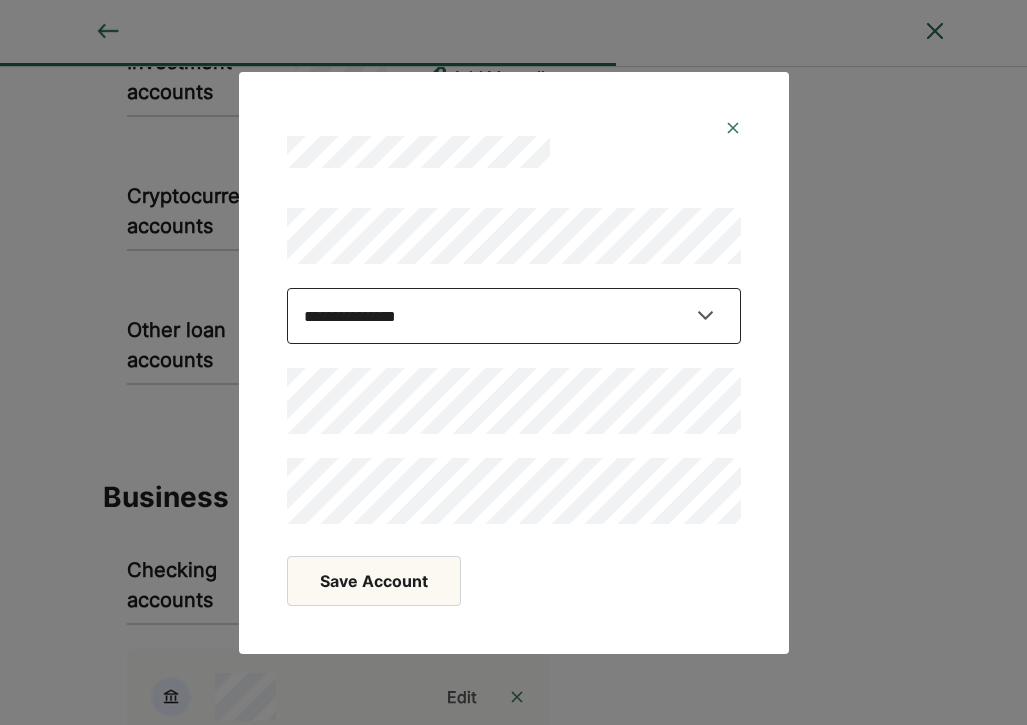 scroll, scrollTop: 1931, scrollLeft: 0, axis: vertical 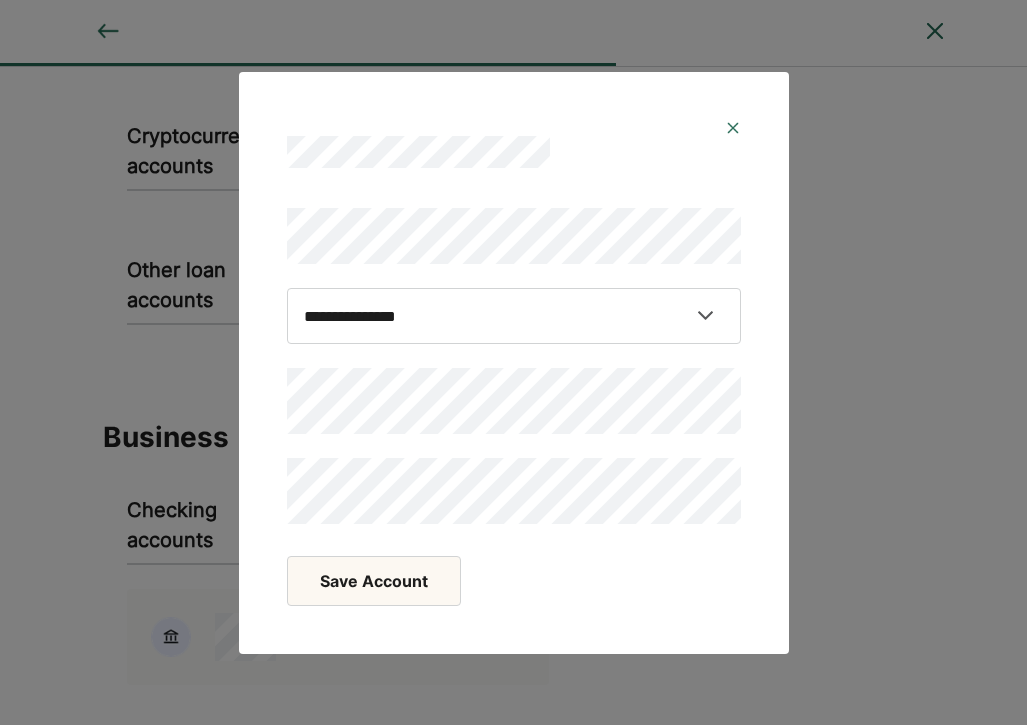 click on "Save Account" at bounding box center [374, 581] 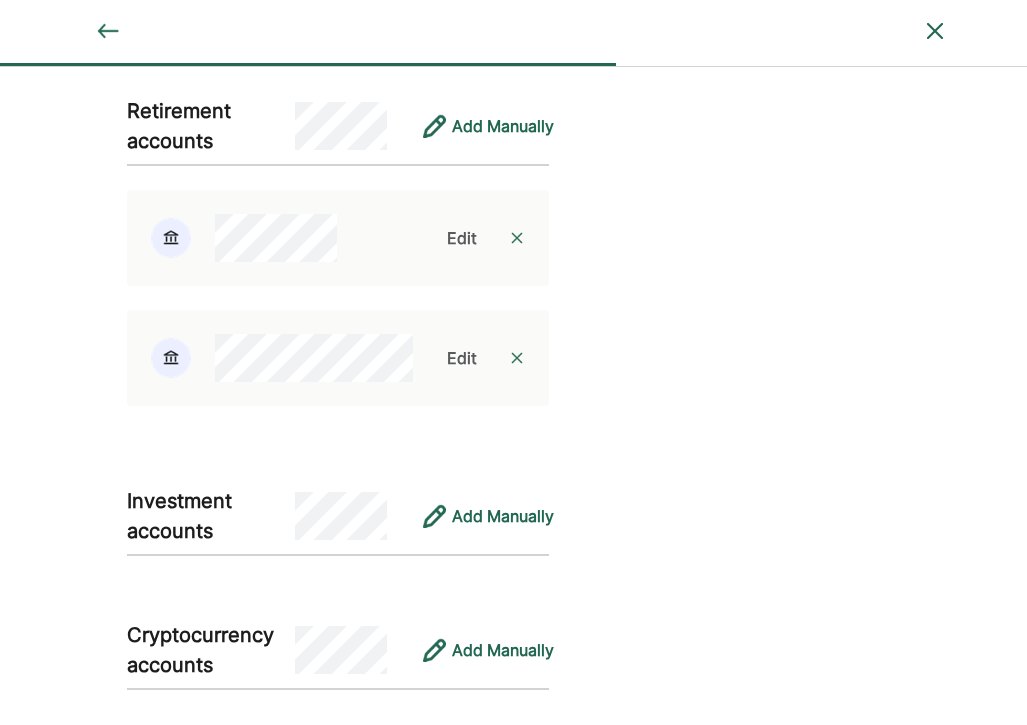 scroll, scrollTop: 1425, scrollLeft: 0, axis: vertical 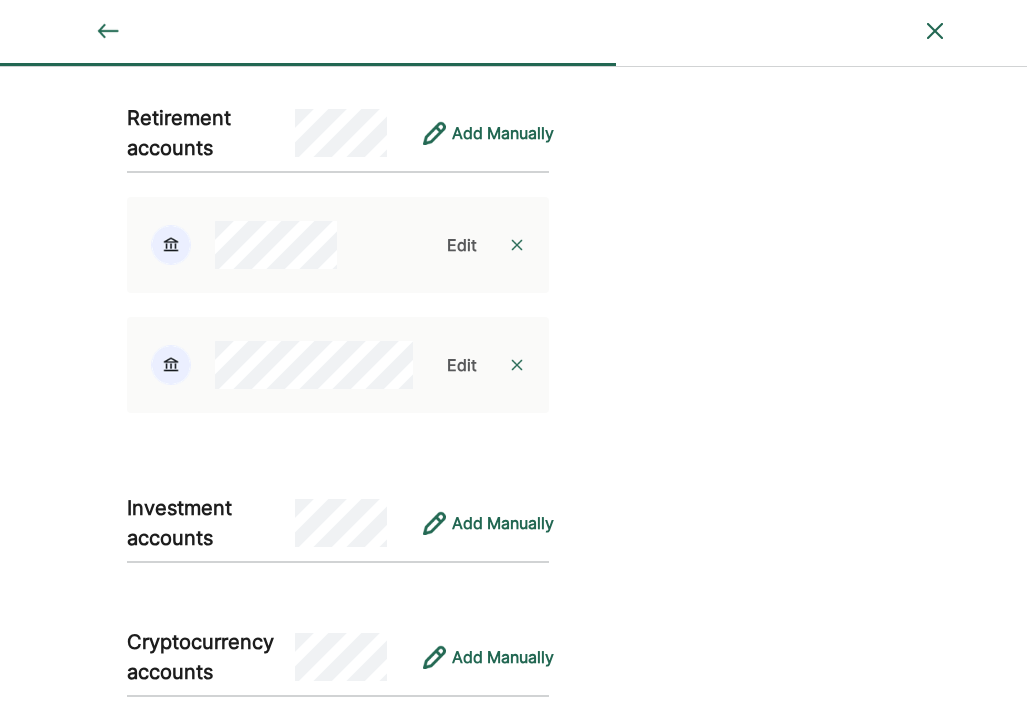click on "Edit" at bounding box center (462, 245) 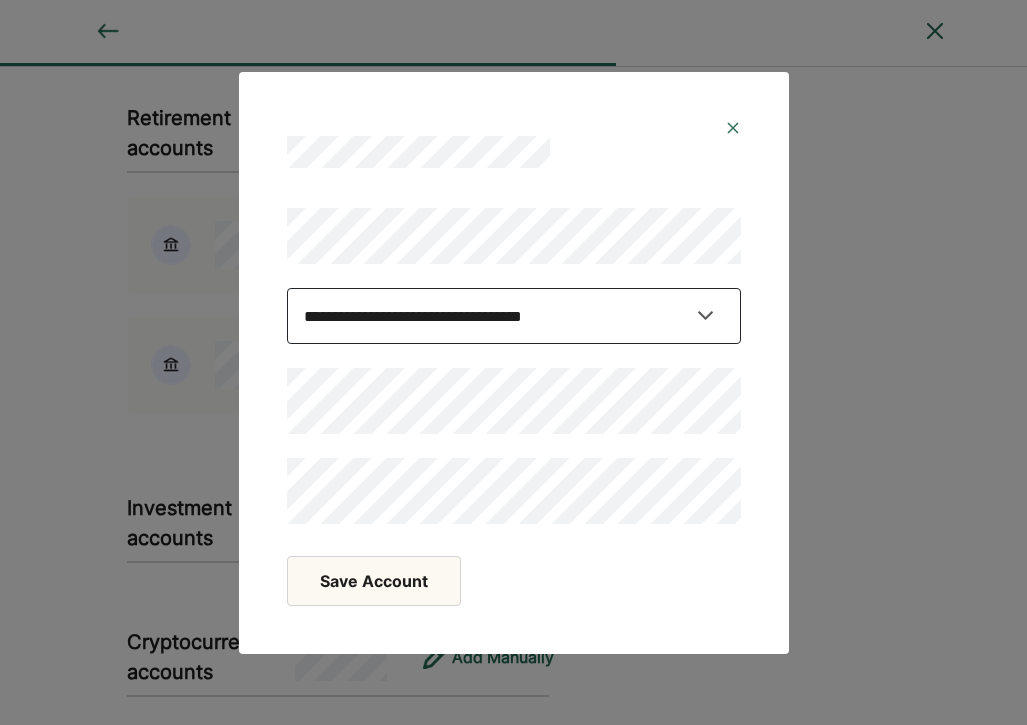 click on "**********" at bounding box center (514, 316) 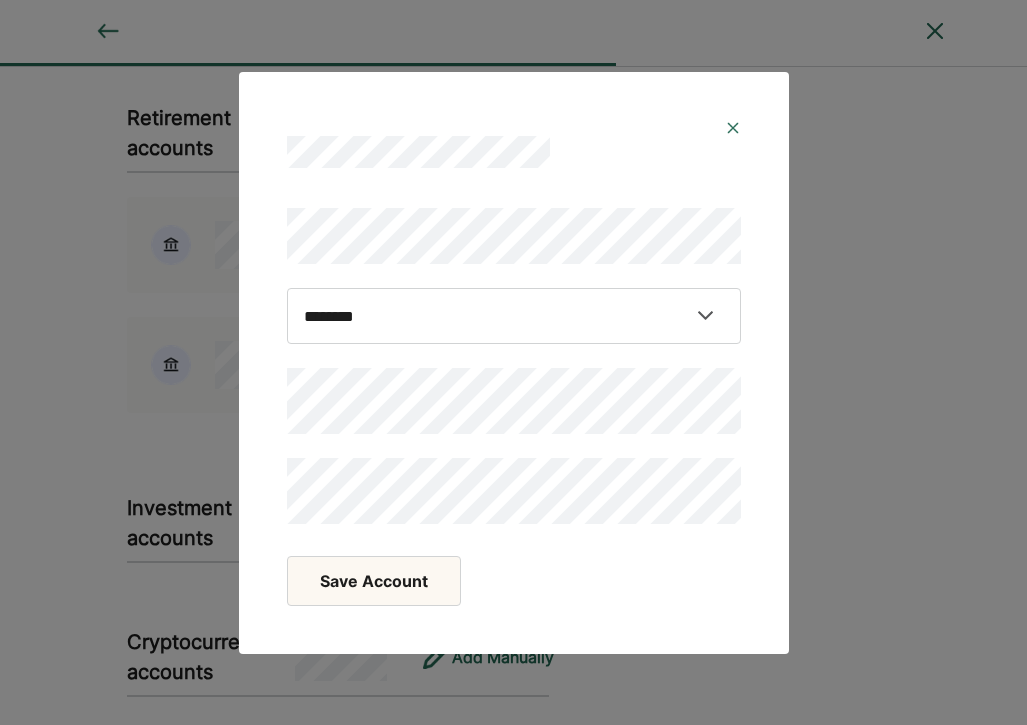 click on "**********" at bounding box center [513, 362] 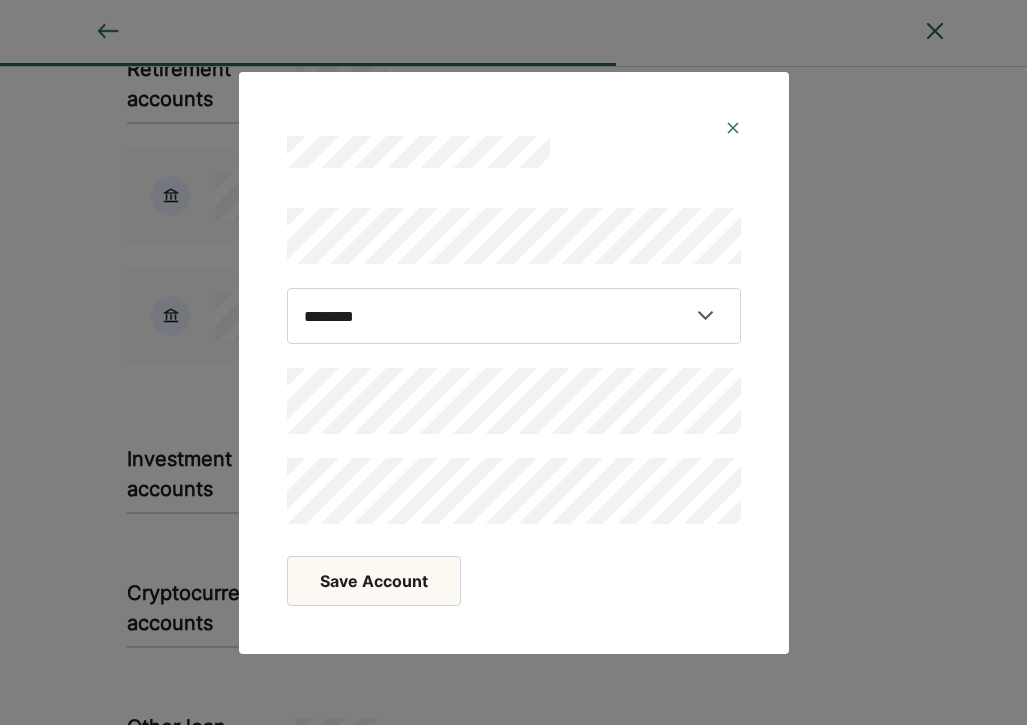 scroll, scrollTop: 1477, scrollLeft: 0, axis: vertical 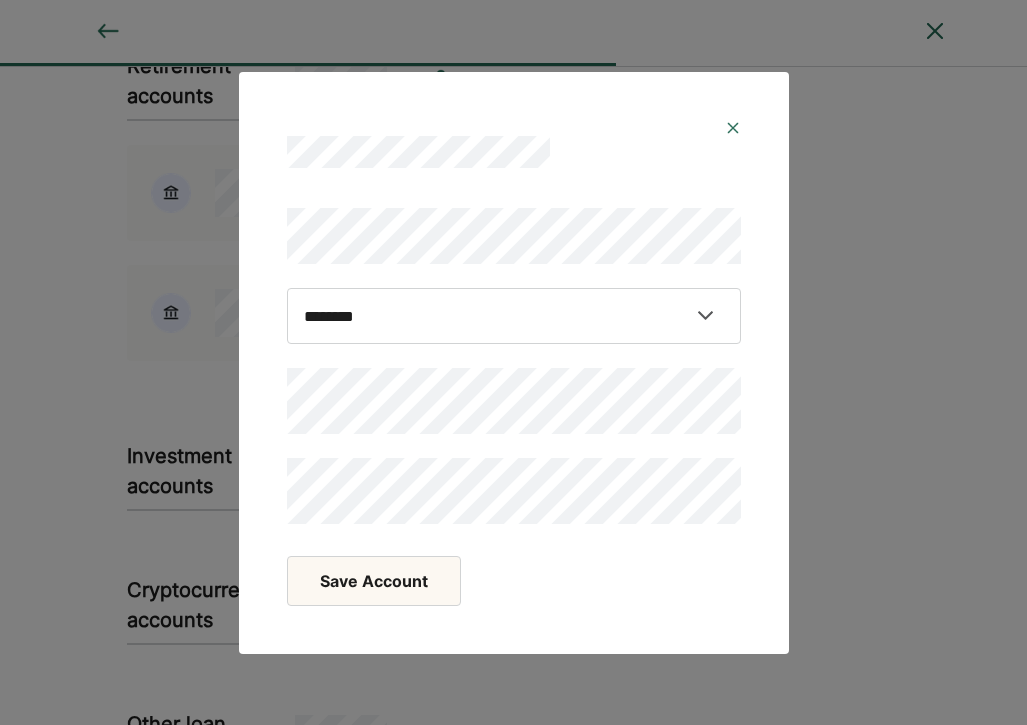 click on "Save Account" at bounding box center [374, 581] 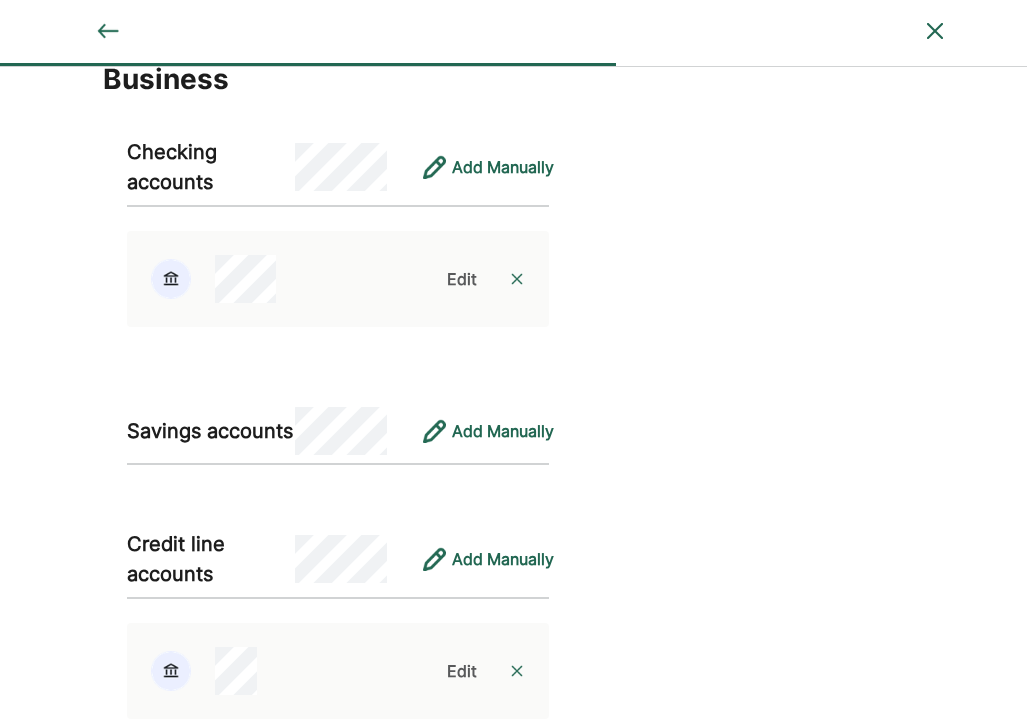 scroll, scrollTop: 2273, scrollLeft: 0, axis: vertical 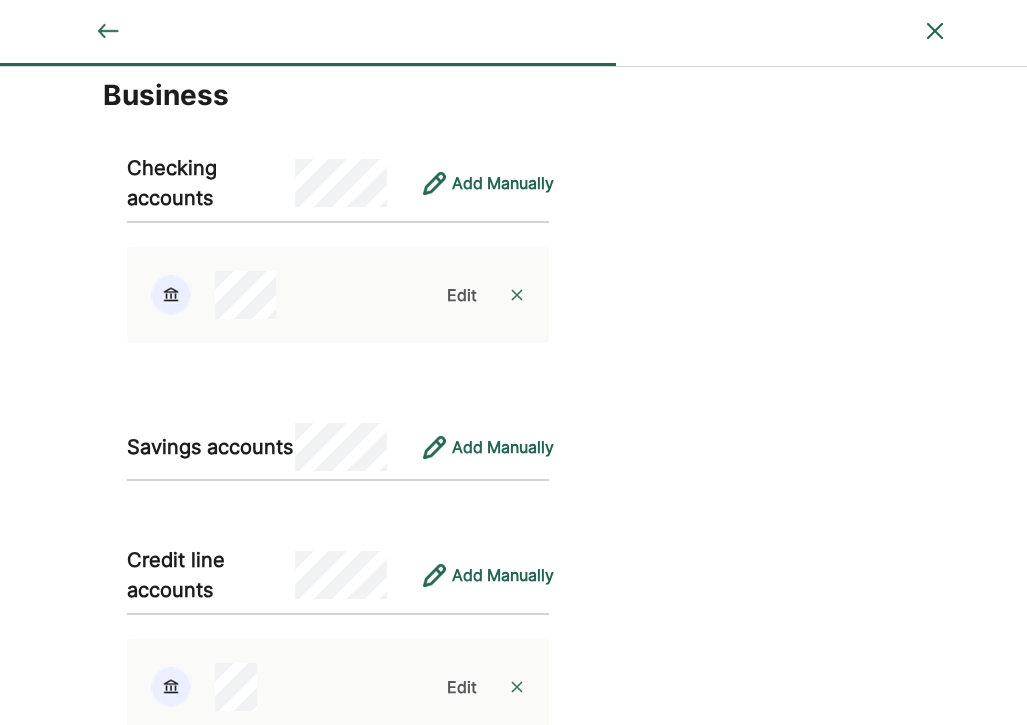 click on "Edit" at bounding box center [462, 295] 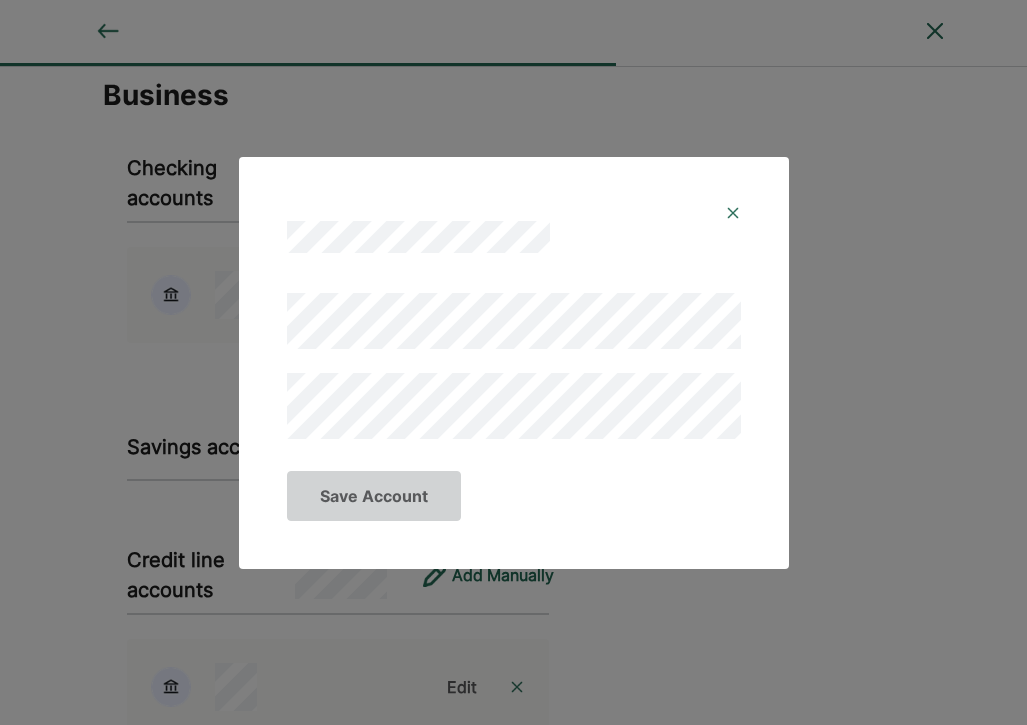 click on "Save Account" at bounding box center (513, 362) 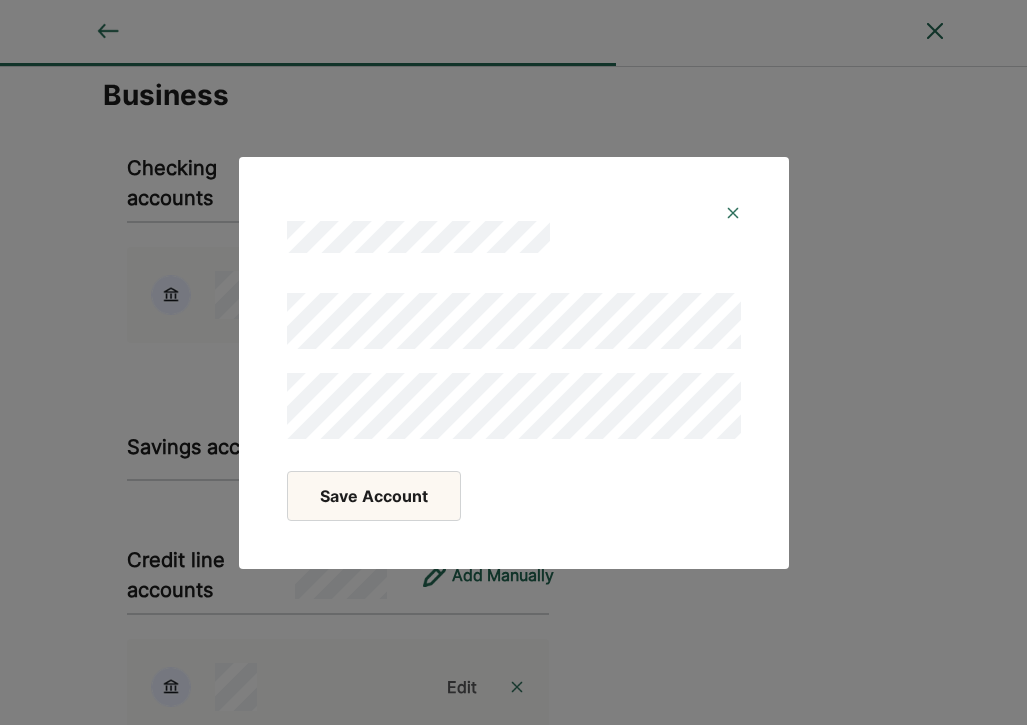 click on "Save Account" at bounding box center [374, 496] 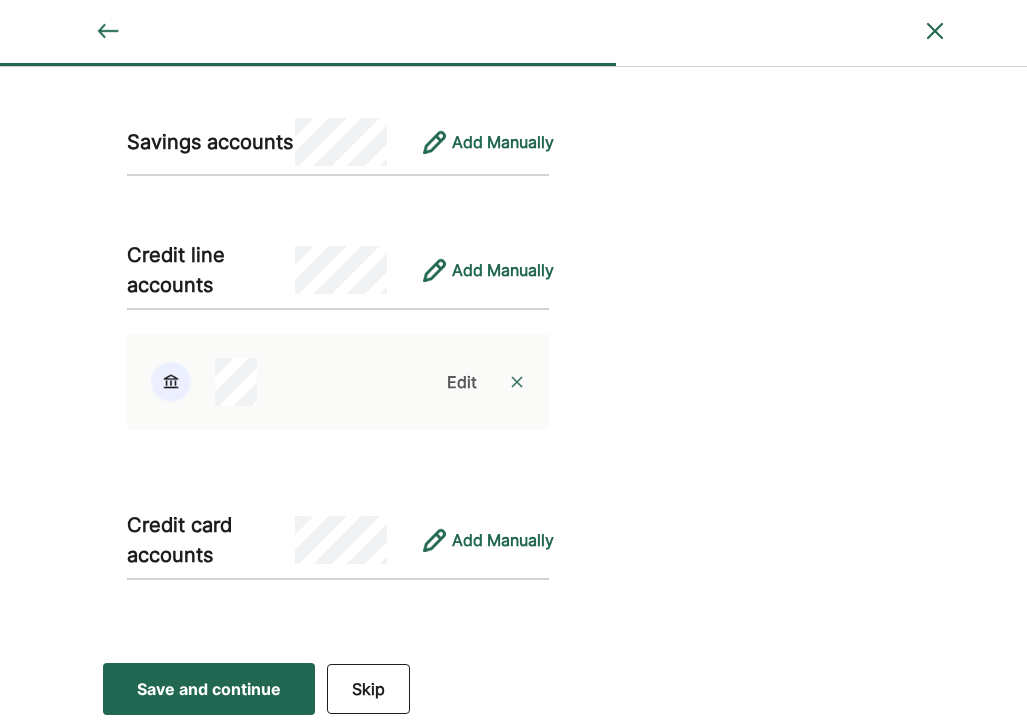 scroll, scrollTop: 2602, scrollLeft: 0, axis: vertical 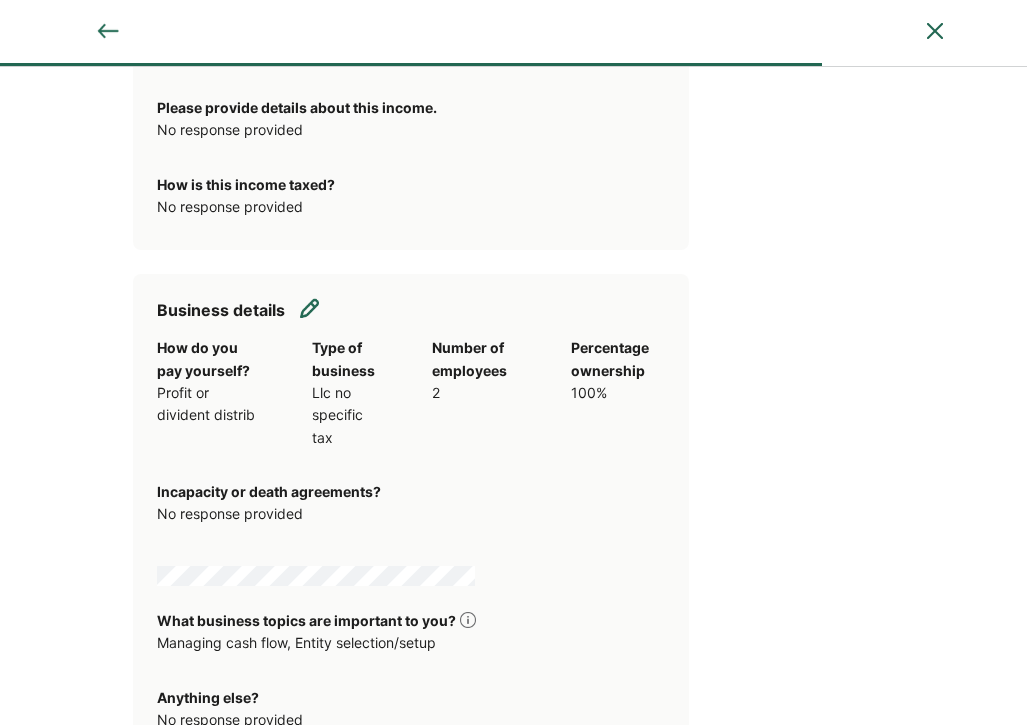 click at bounding box center (310, 308) 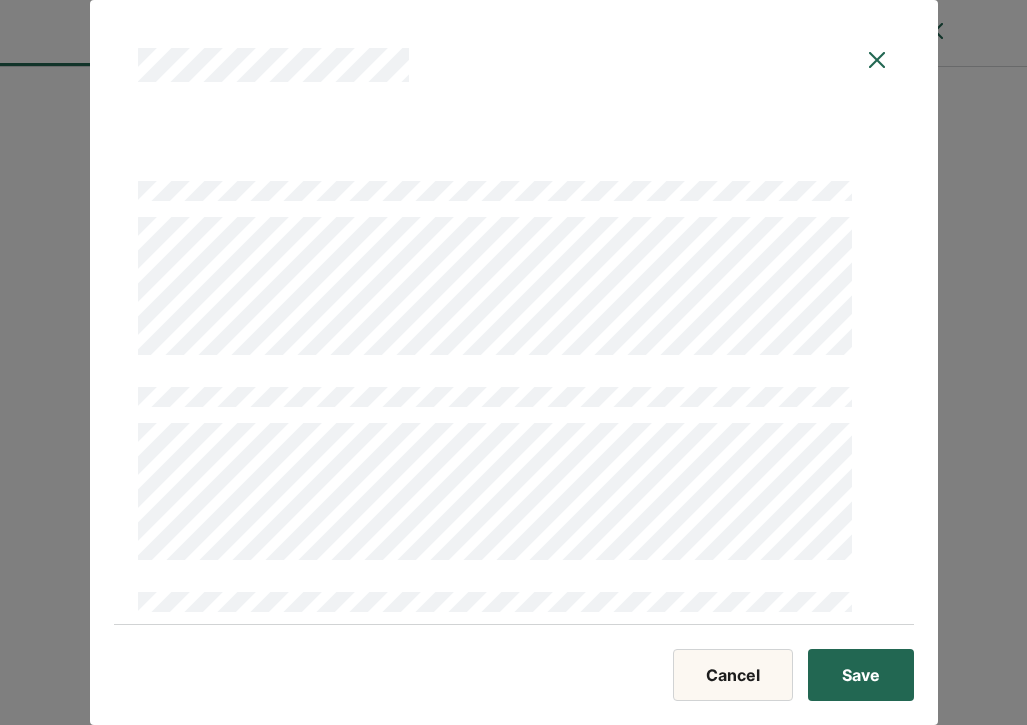 scroll, scrollTop: 2857, scrollLeft: 0, axis: vertical 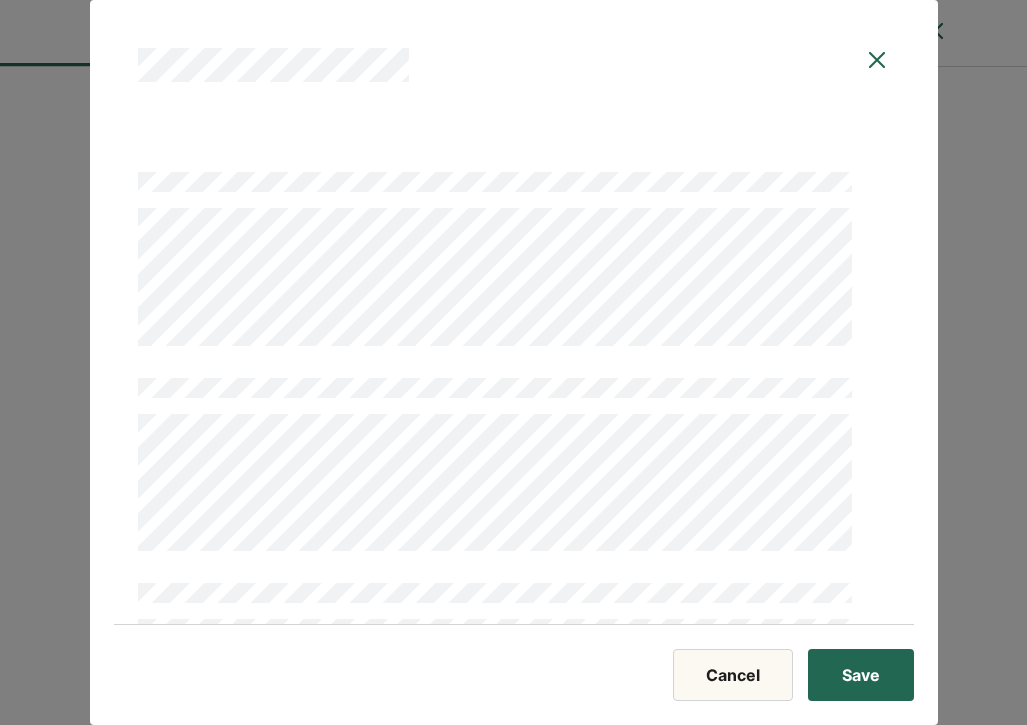 click on "**********" at bounding box center (514, 357) 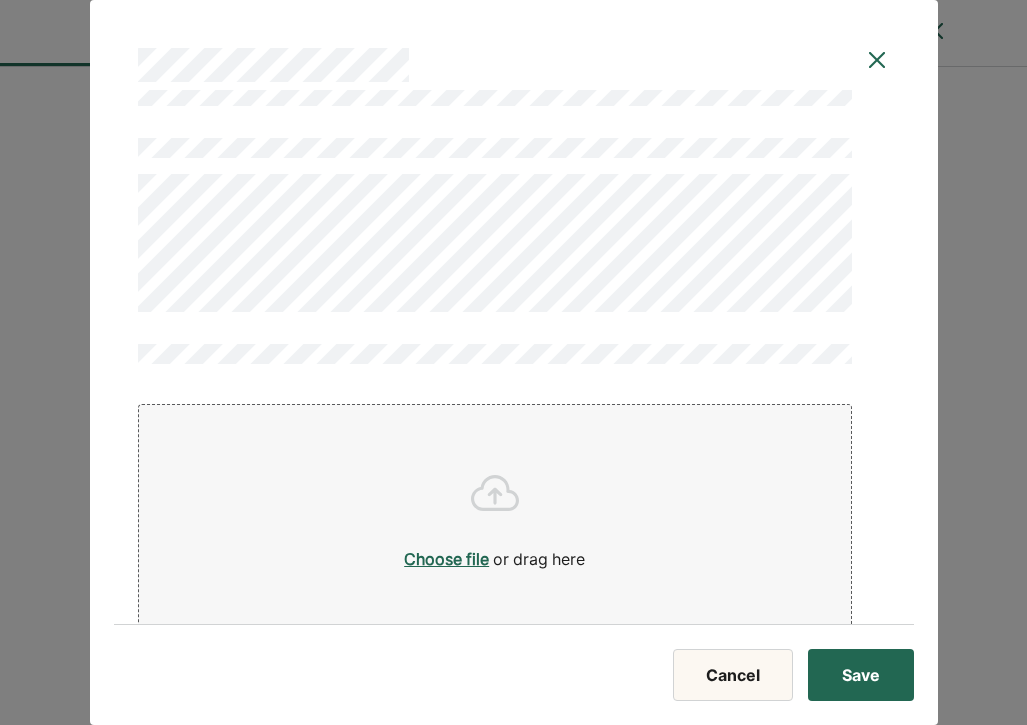 scroll, scrollTop: 3341, scrollLeft: 0, axis: vertical 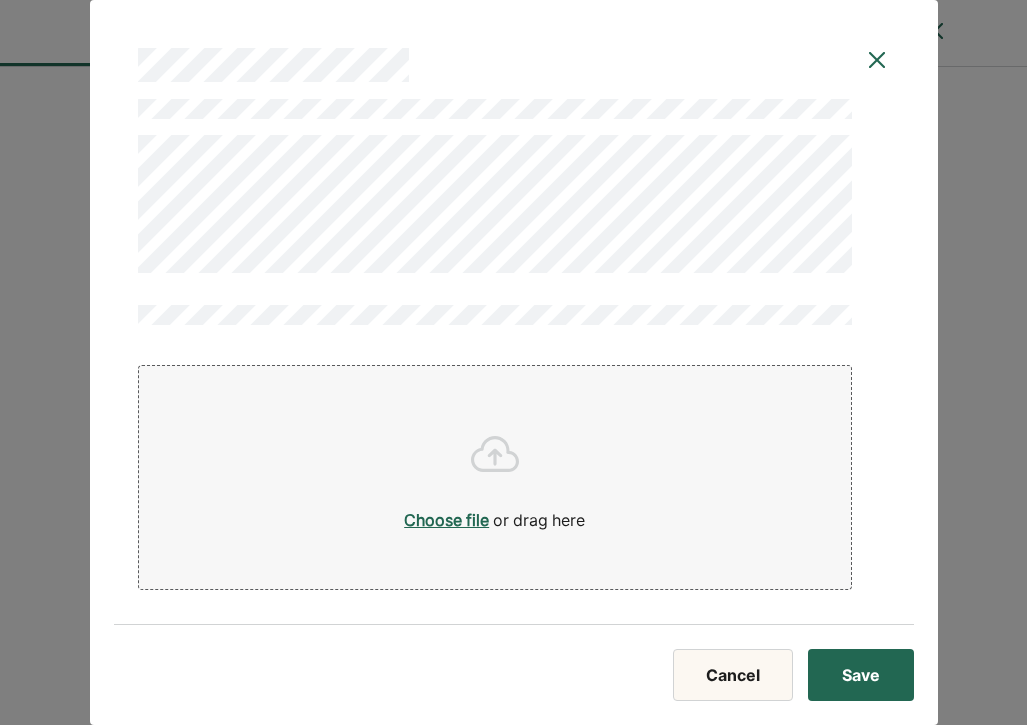 click on "Choose file   or drag here" at bounding box center [495, 449] 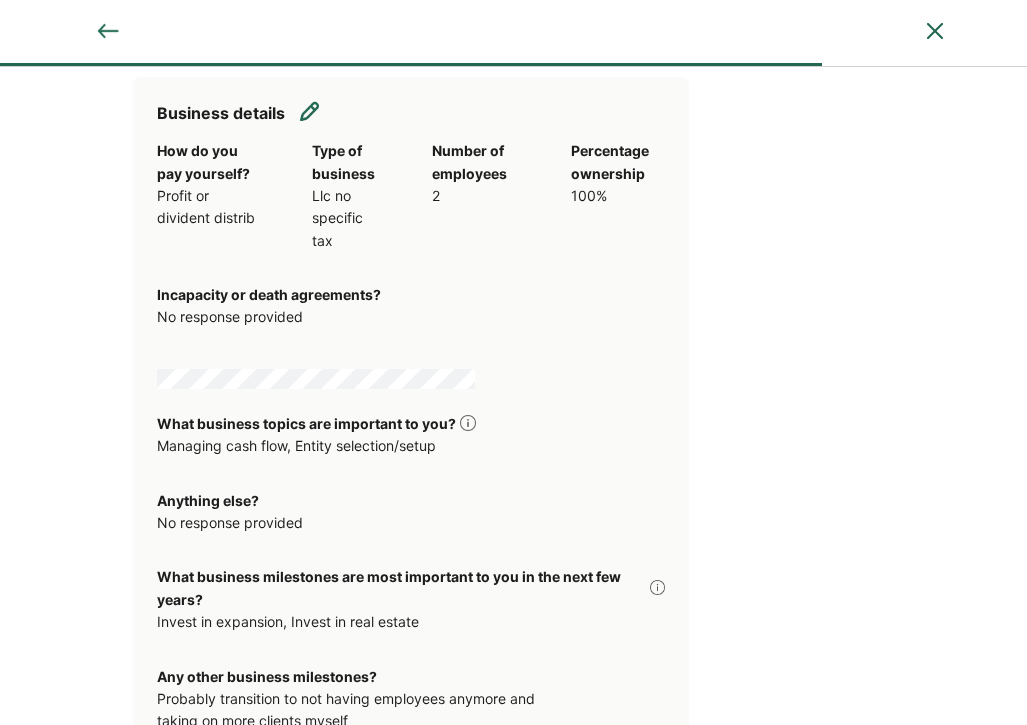 scroll, scrollTop: 919, scrollLeft: 0, axis: vertical 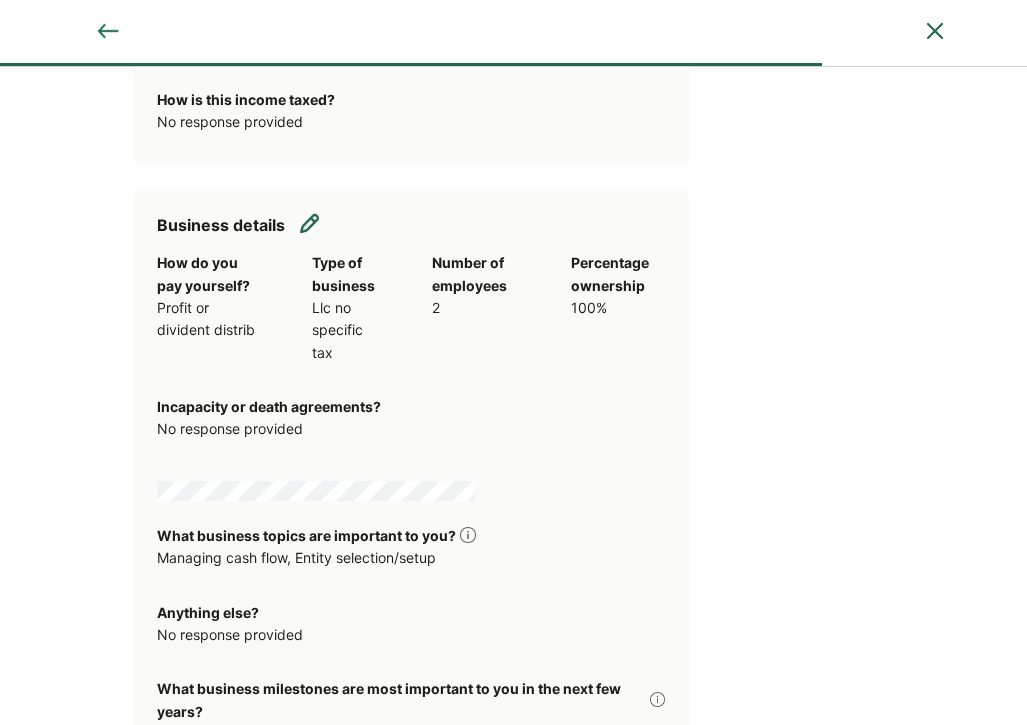 click on "Business details How do you pay yourself? Profit or divident distrib Type of business Llc no specific tax Number of employees 2 Percentage ownership 100% Incapacity or death agreements? No response provided What business topics are important to you? Managing cash flow, Entity selection/setup Anything else? No response provided What business milestones are most important to you in the next few years? Invest in expansion, Invest in real estate Any other business milestones? Probably transition to not having employees anymore and taking on more clients myself Top 3 milestones Invest in real estate, Invest in expansion, Custom goal Tell us about your investment in expansion Maybe just more supervision or consulting - I think I am limited with what I can do with a social work PLLC Tell us about your future real estate investment Long long term- would be interested in owning a rental property for some extra income in addition to our own home Tell us about your future custom business milestone No response provided" at bounding box center [411, 780] 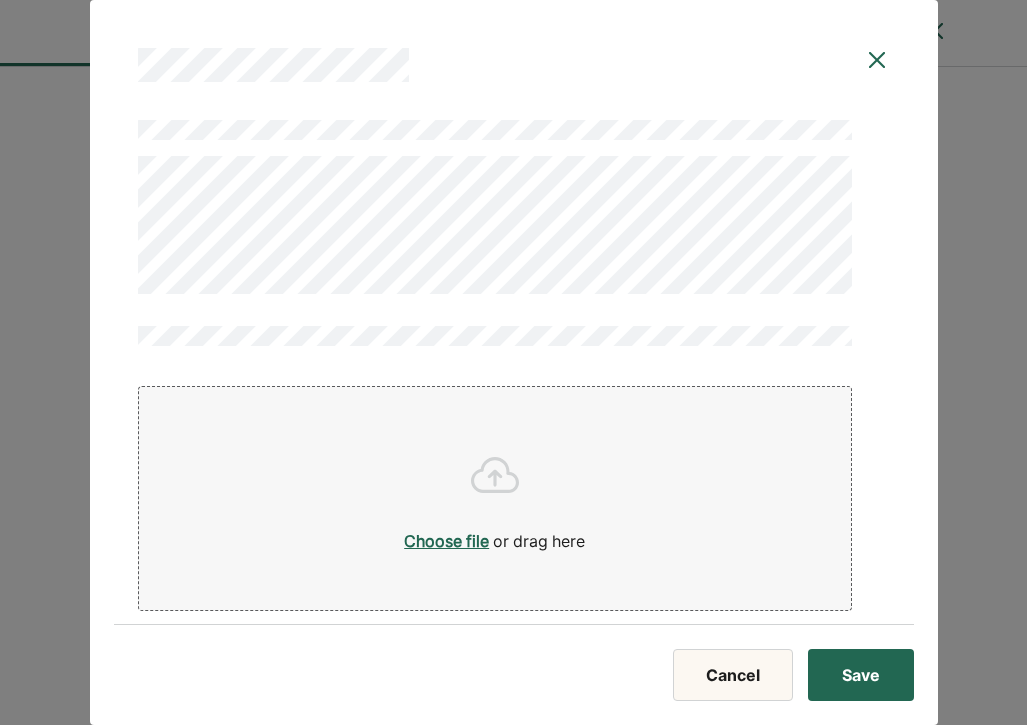 scroll, scrollTop: 3341, scrollLeft: 0, axis: vertical 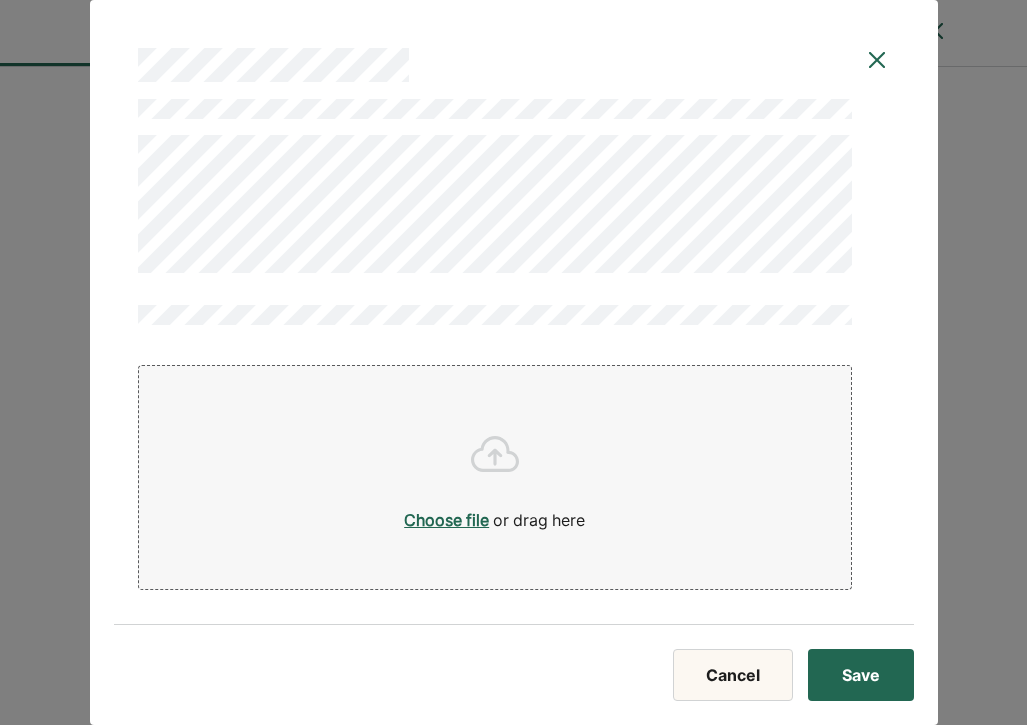 click on "Choose file   or drag here" at bounding box center [495, 471] 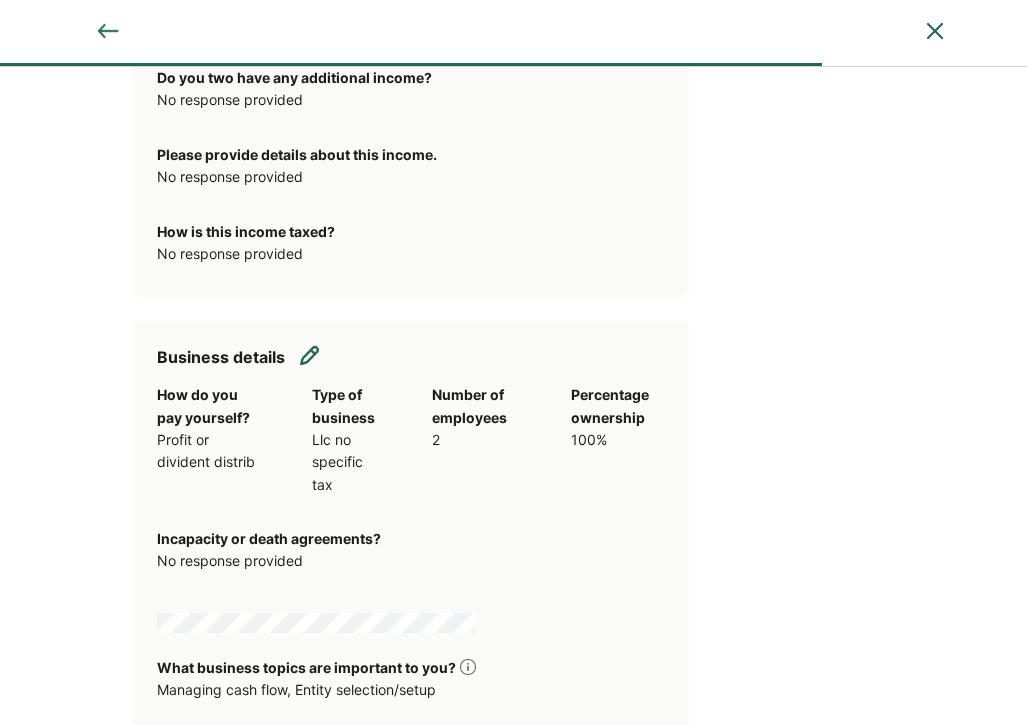 scroll, scrollTop: 743, scrollLeft: 0, axis: vertical 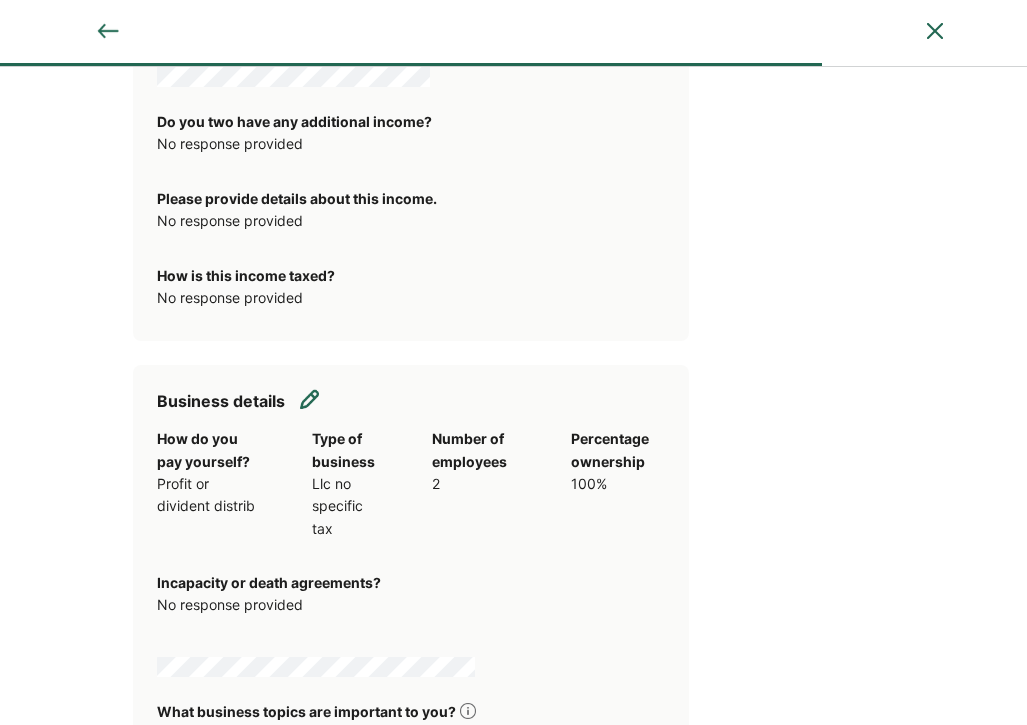click at bounding box center [310, 399] 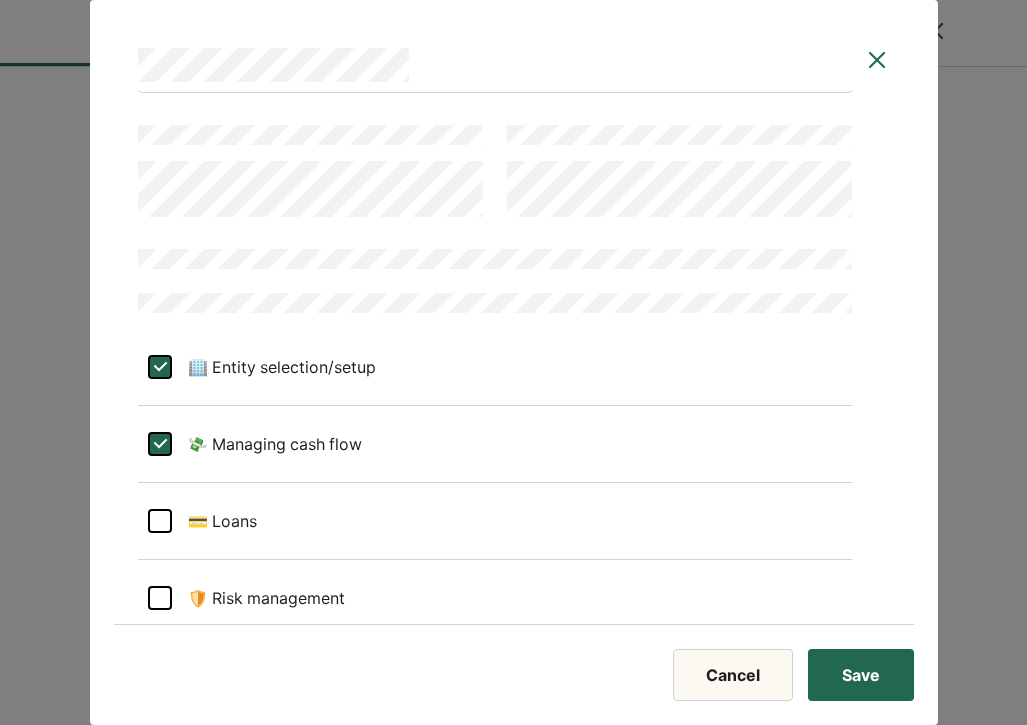 scroll, scrollTop: 416, scrollLeft: 0, axis: vertical 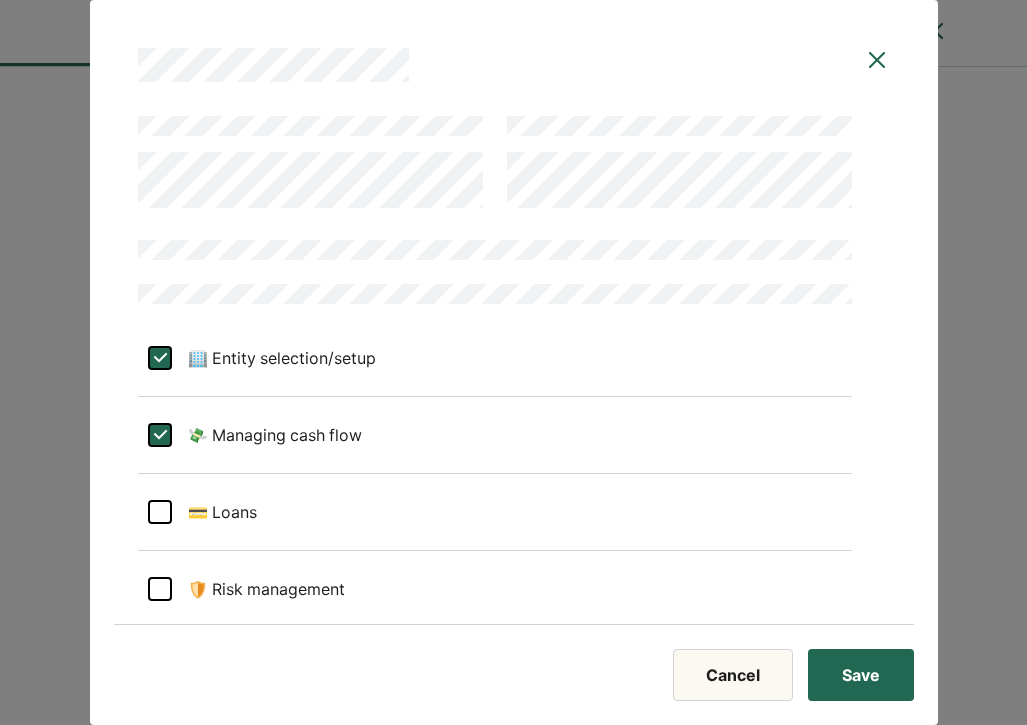click on "🏢 Entity selection/setup" at bounding box center [274, 358] 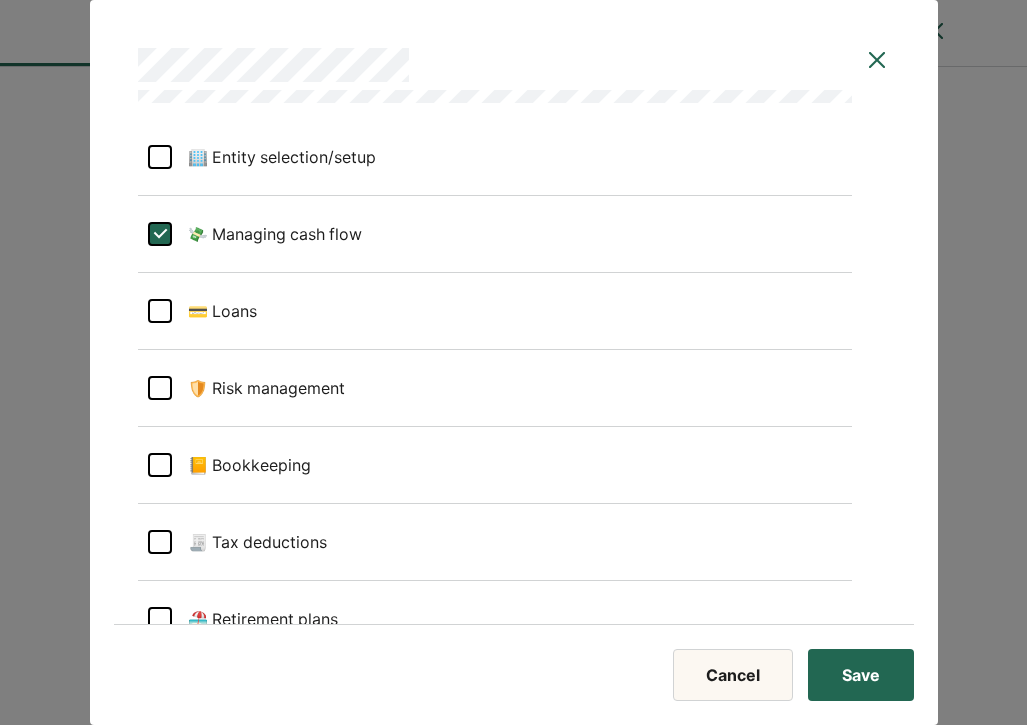 scroll, scrollTop: 618, scrollLeft: 0, axis: vertical 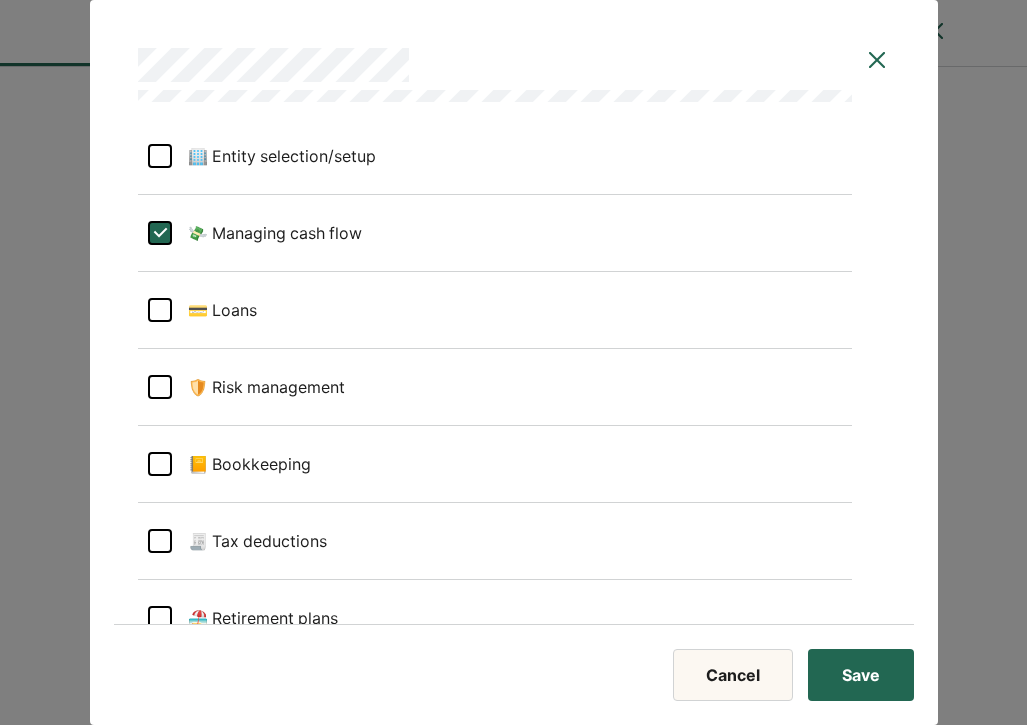 click on "💳 Loans" at bounding box center (214, 310) 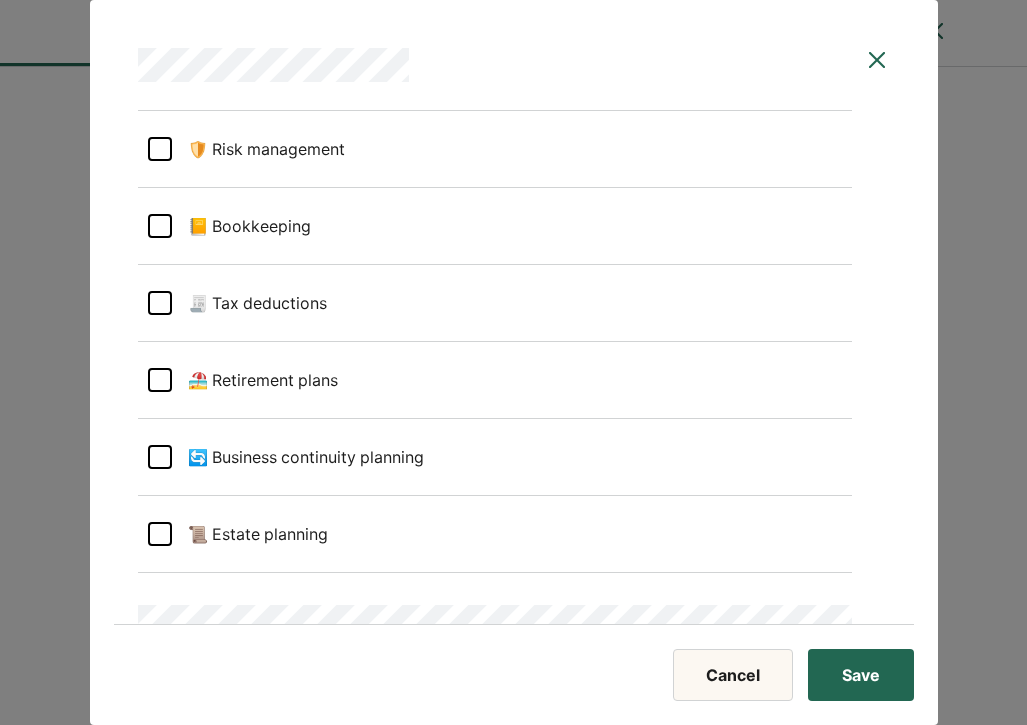 scroll, scrollTop: 878, scrollLeft: 0, axis: vertical 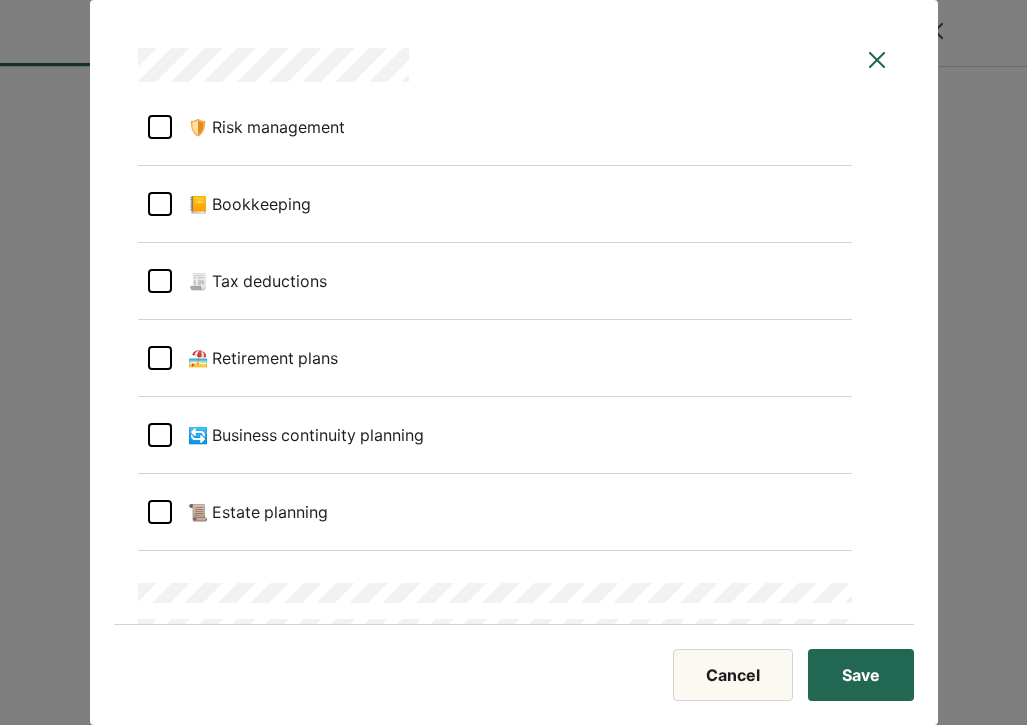 click on "🏖️ Retirement plans" at bounding box center (255, 358) 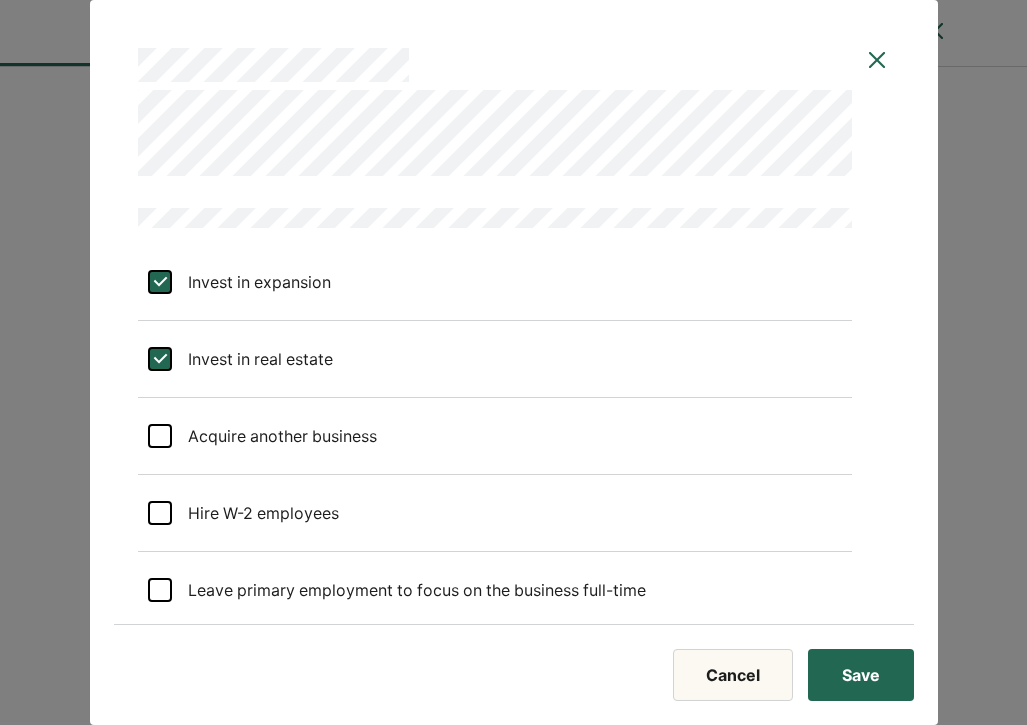 scroll, scrollTop: 1459, scrollLeft: 0, axis: vertical 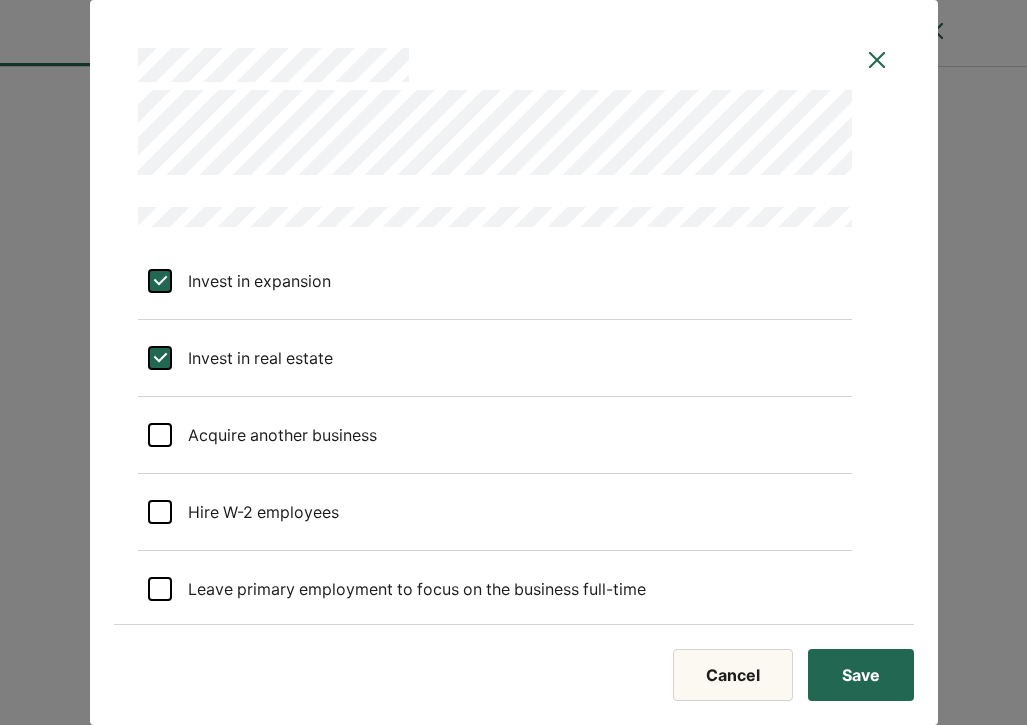 click on "Invest in expansion" at bounding box center (251, 281) 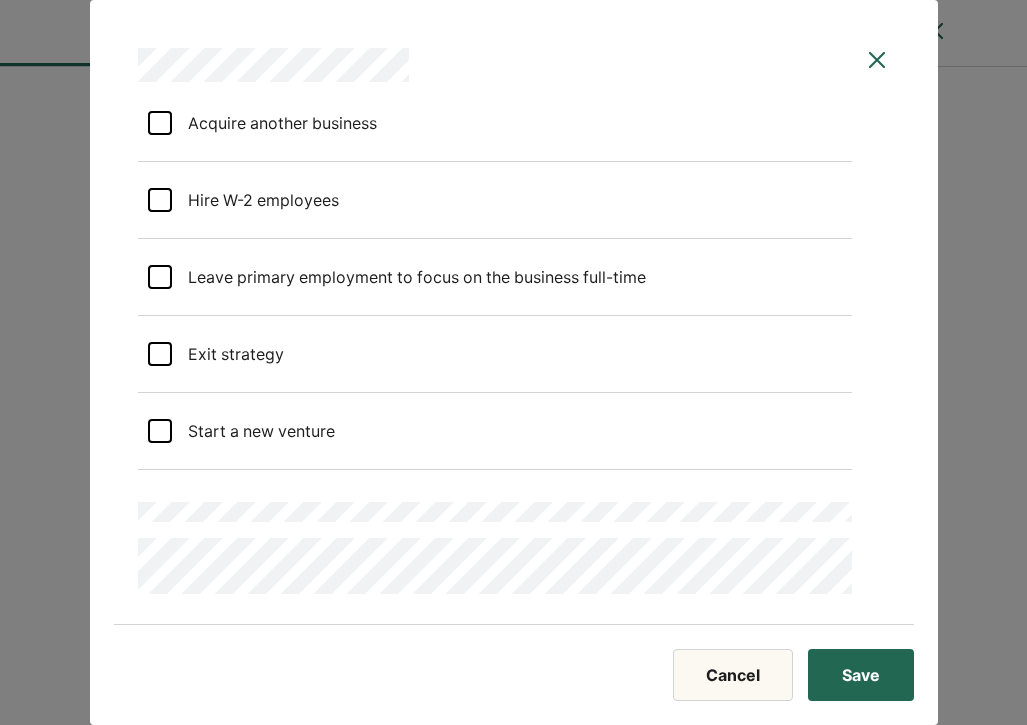 scroll, scrollTop: 1773, scrollLeft: 0, axis: vertical 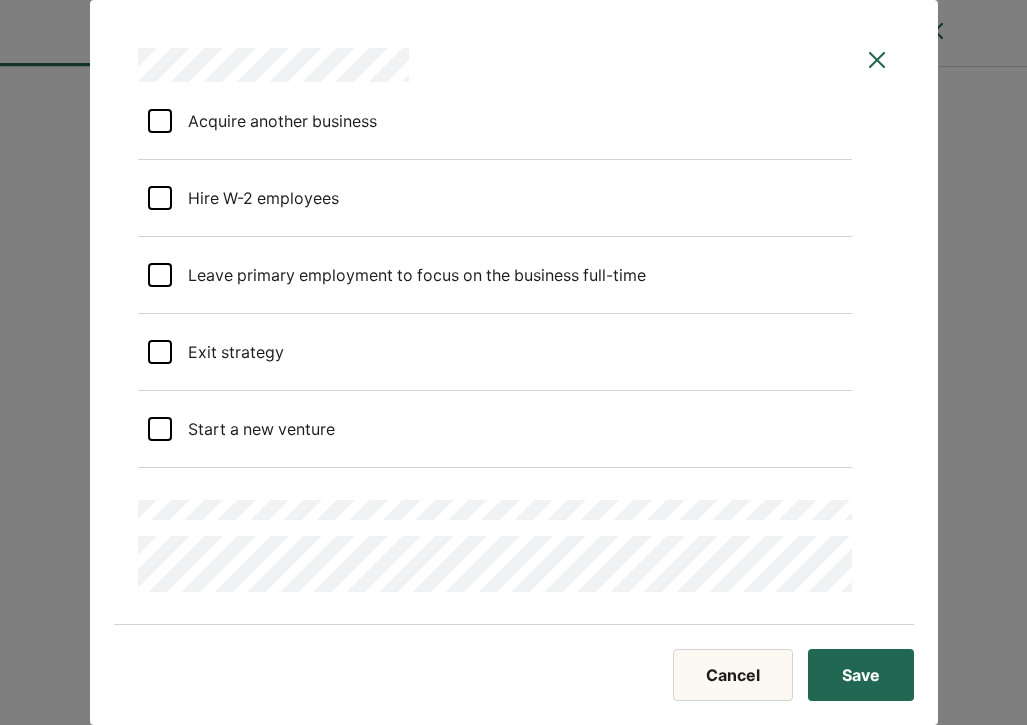 click on "Start a new venture" at bounding box center [253, 429] 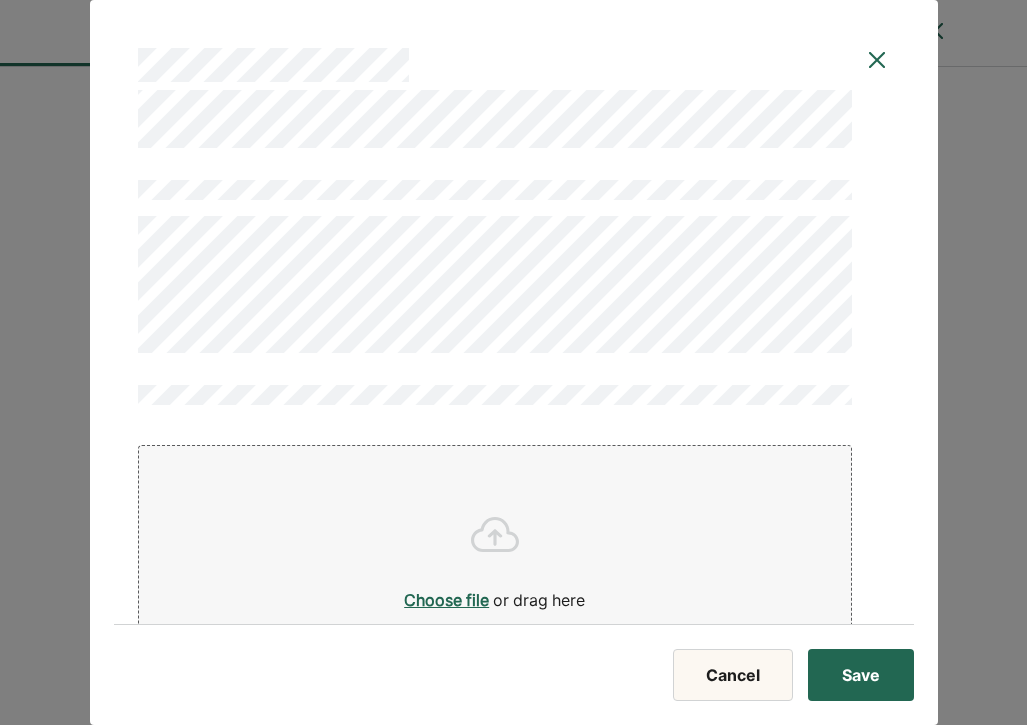 scroll, scrollTop: 3123, scrollLeft: 0, axis: vertical 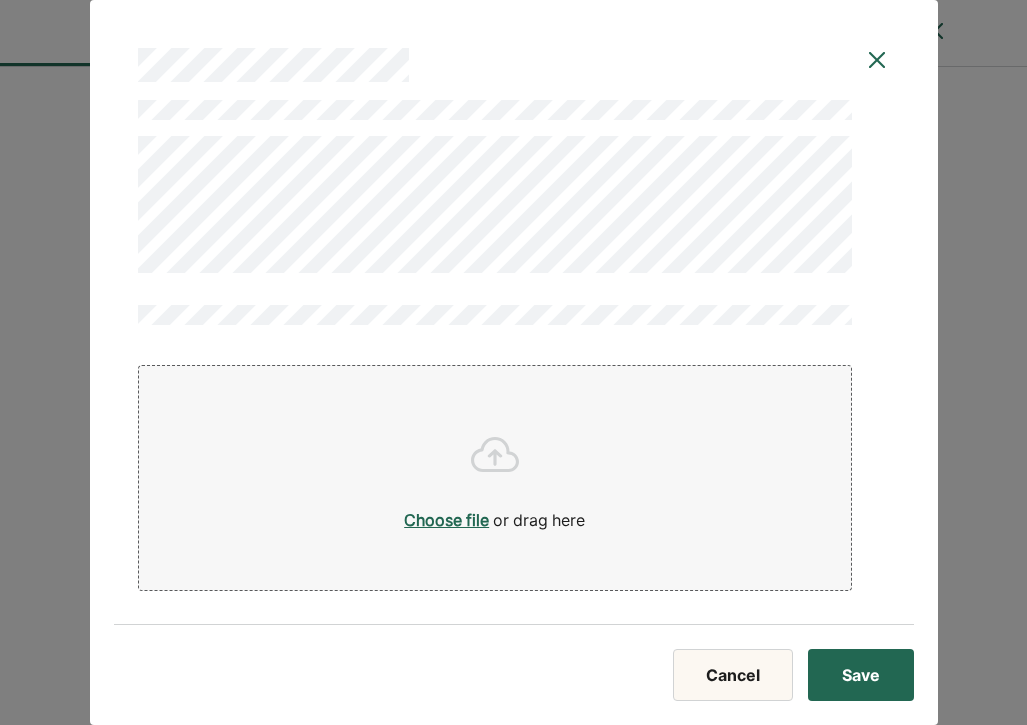 click on "Save" at bounding box center [861, 675] 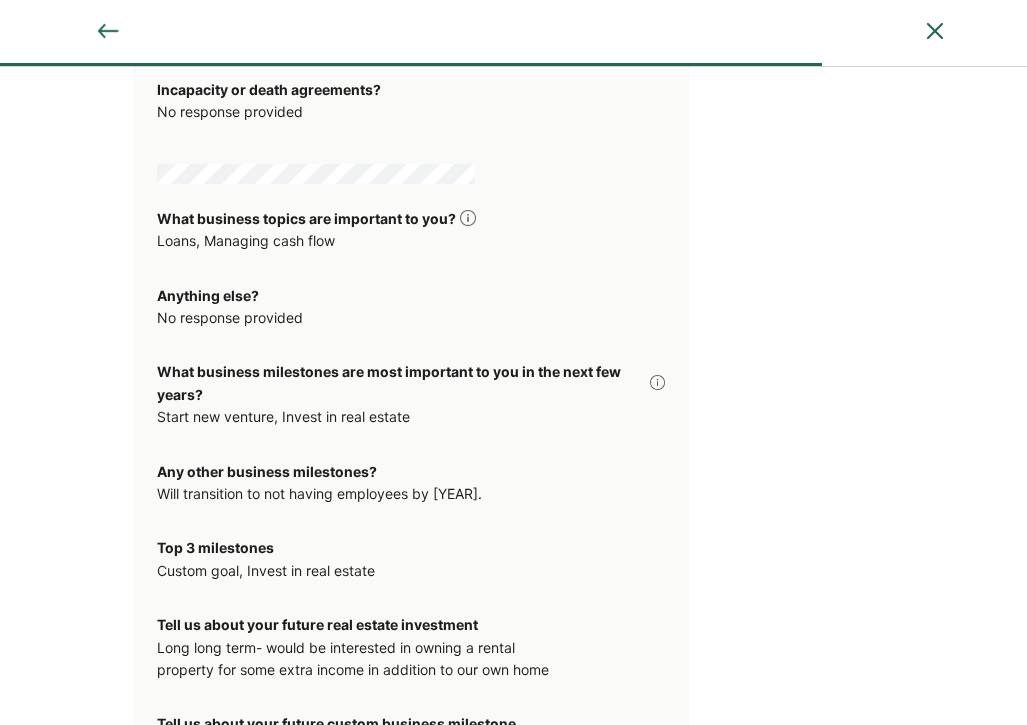 scroll, scrollTop: 1239, scrollLeft: 0, axis: vertical 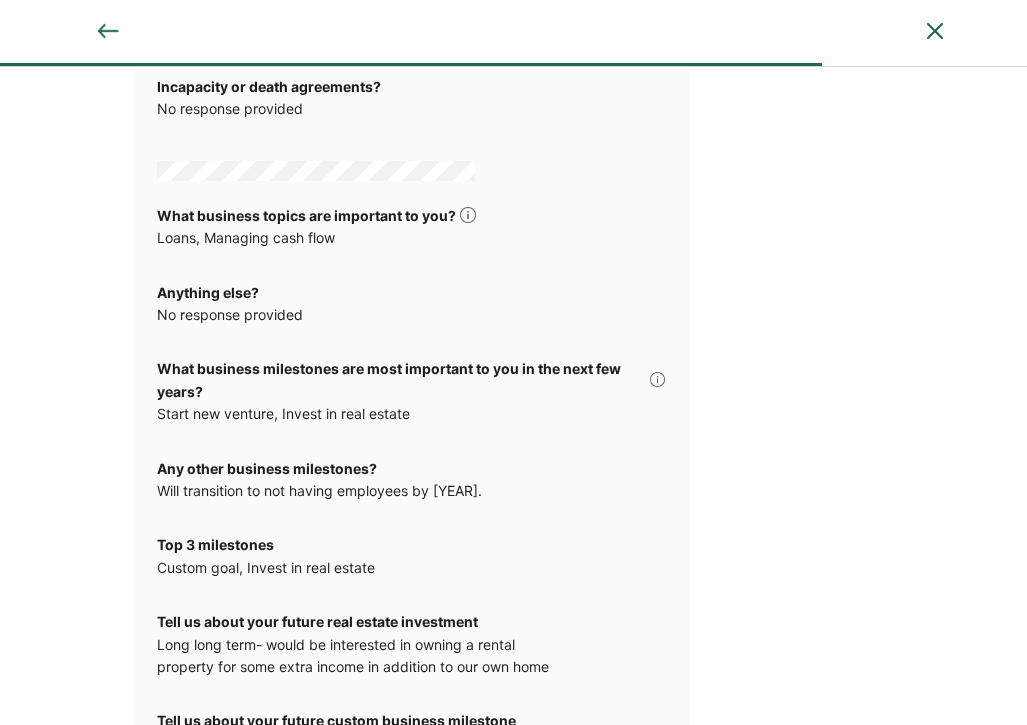 click at bounding box center [657, 380] 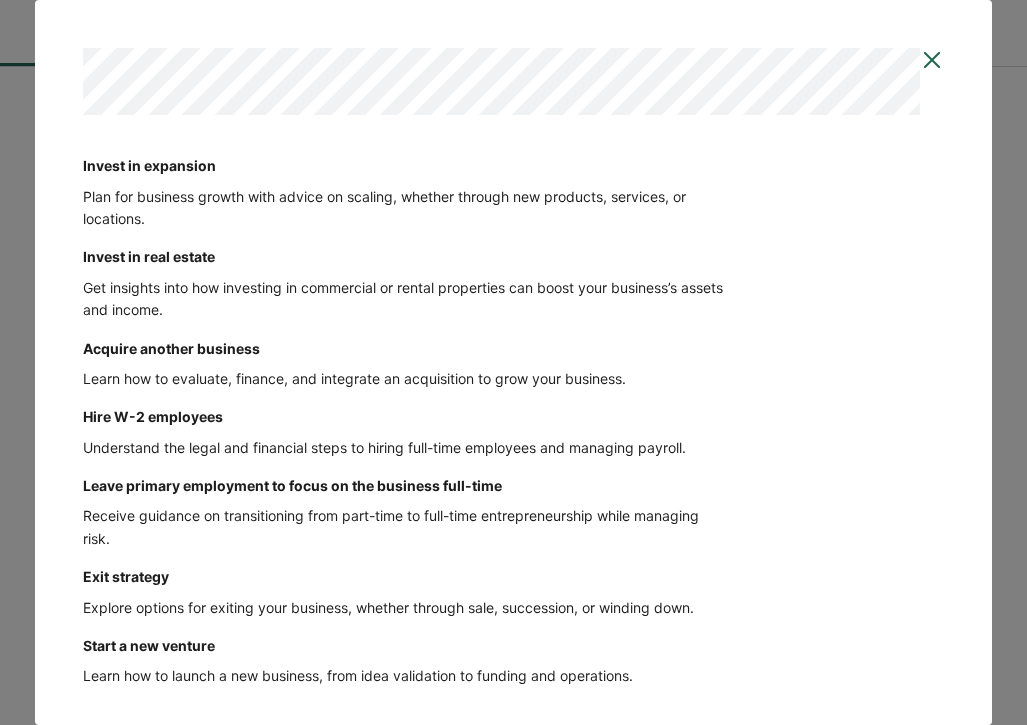 scroll, scrollTop: 11, scrollLeft: 0, axis: vertical 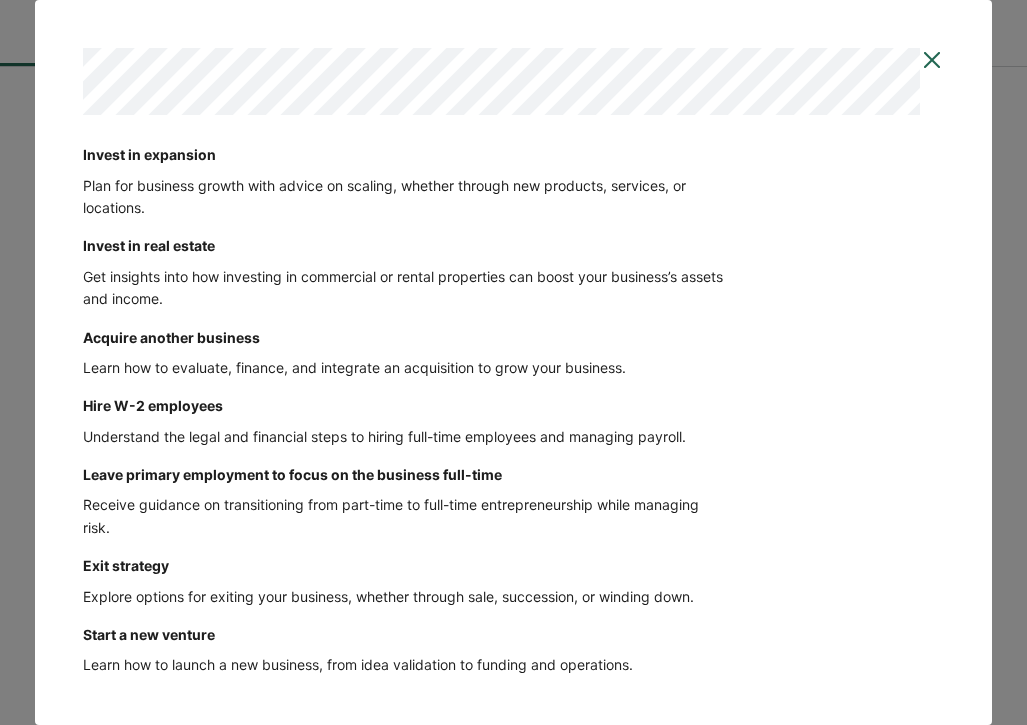 click at bounding box center [932, 60] 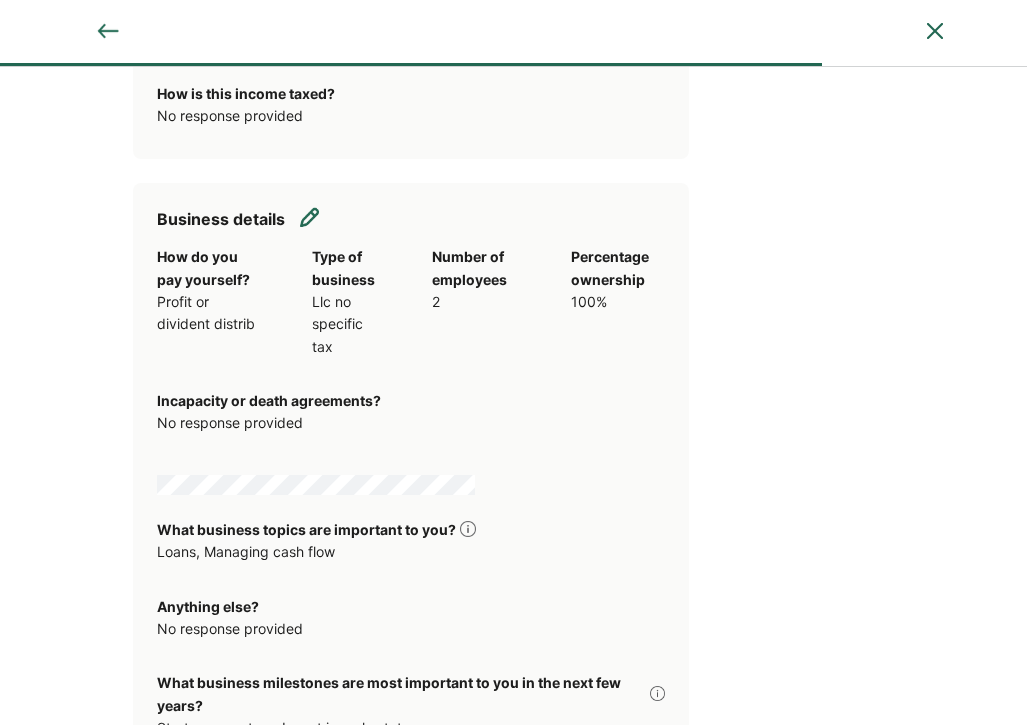 scroll, scrollTop: 920, scrollLeft: 0, axis: vertical 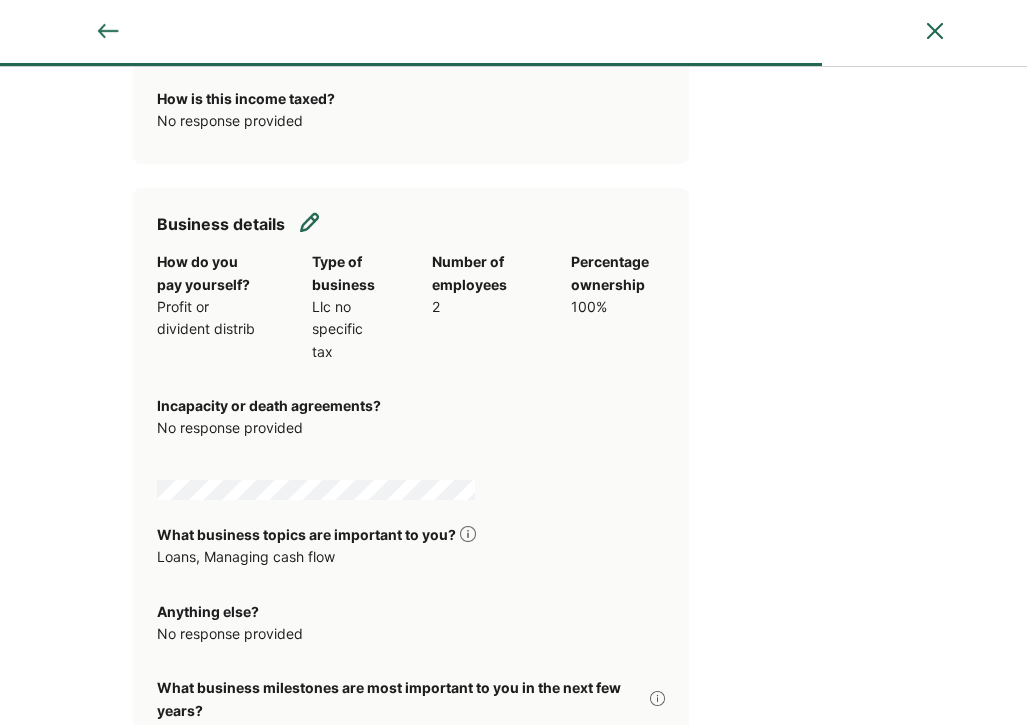click at bounding box center [310, 222] 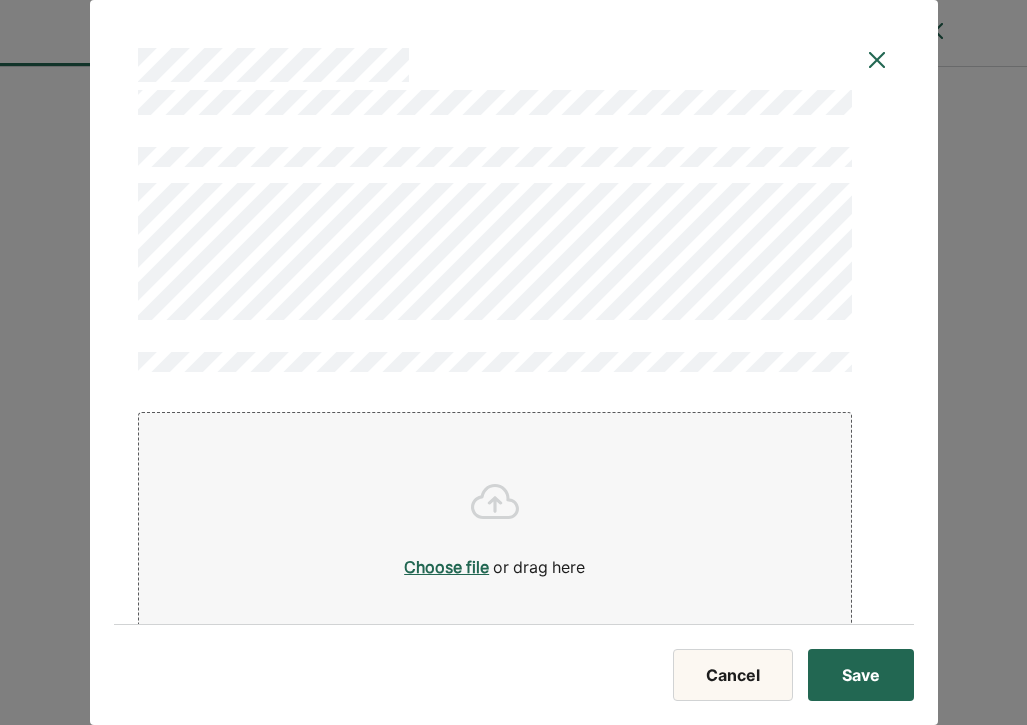 scroll, scrollTop: 3135, scrollLeft: 0, axis: vertical 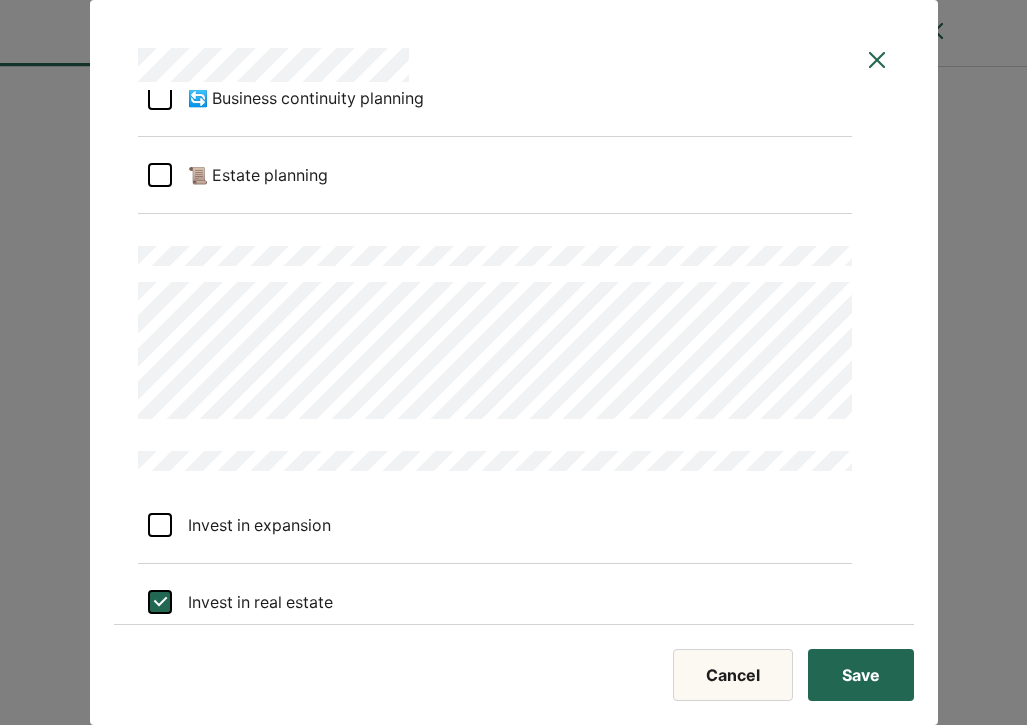 click on "**********" at bounding box center [495, 743] 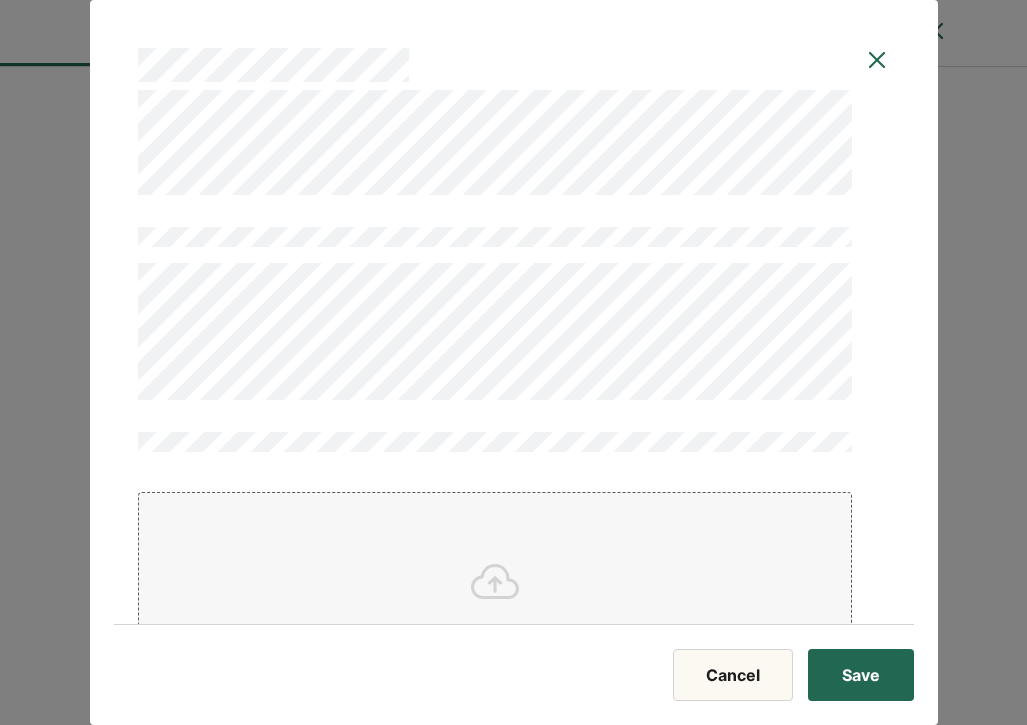 scroll, scrollTop: 3135, scrollLeft: 0, axis: vertical 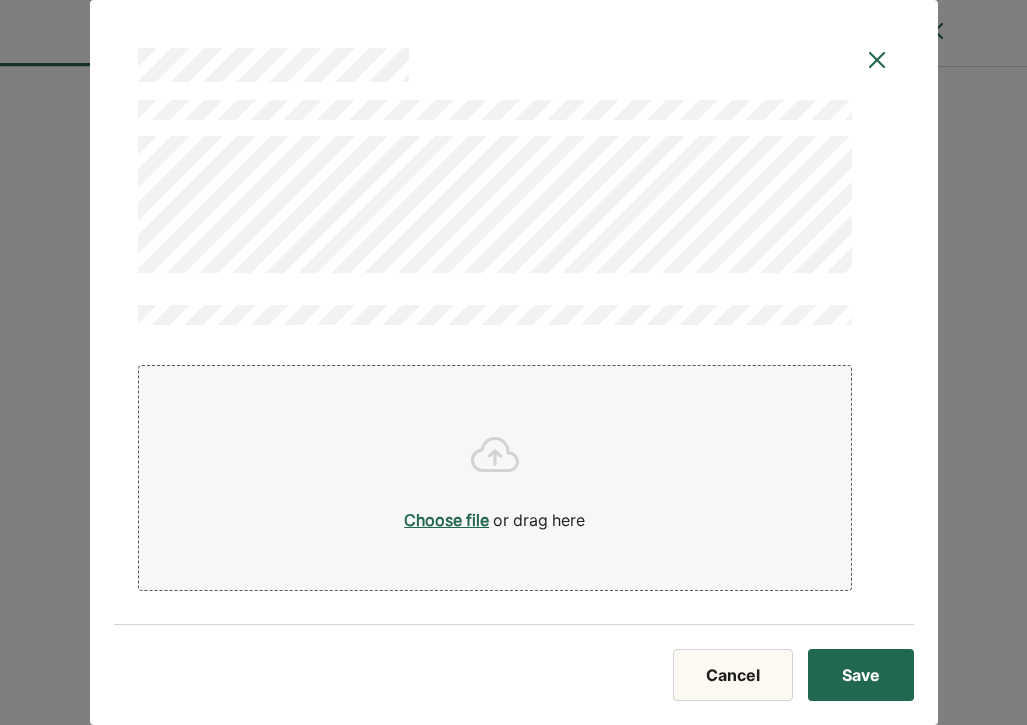 click on "Save" at bounding box center (861, 675) 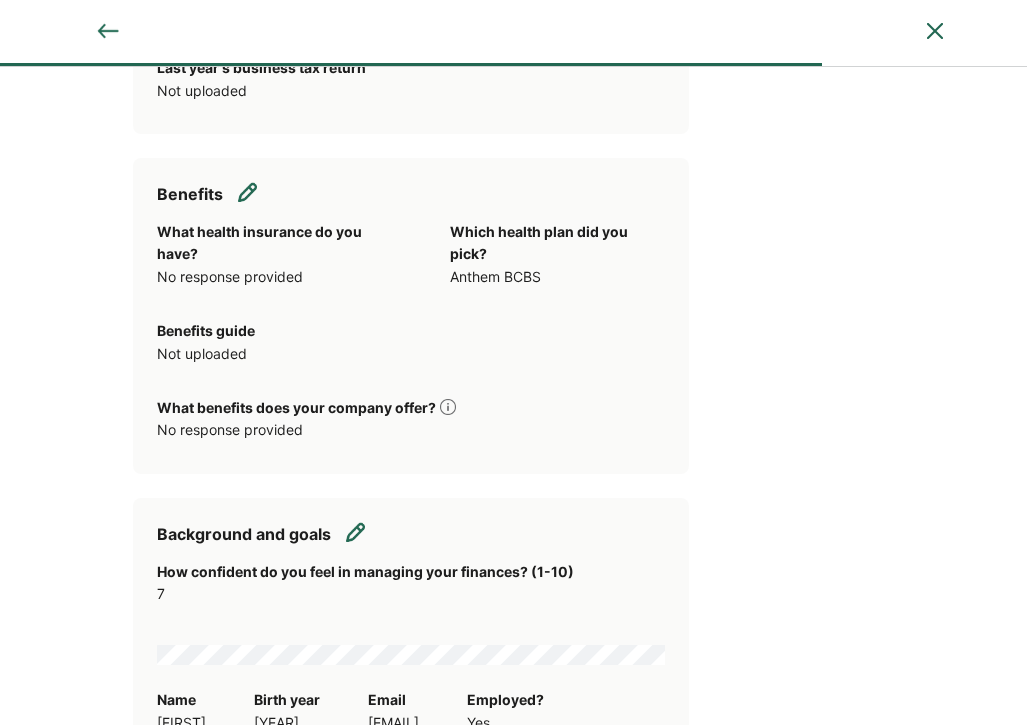 scroll, scrollTop: 2066, scrollLeft: 0, axis: vertical 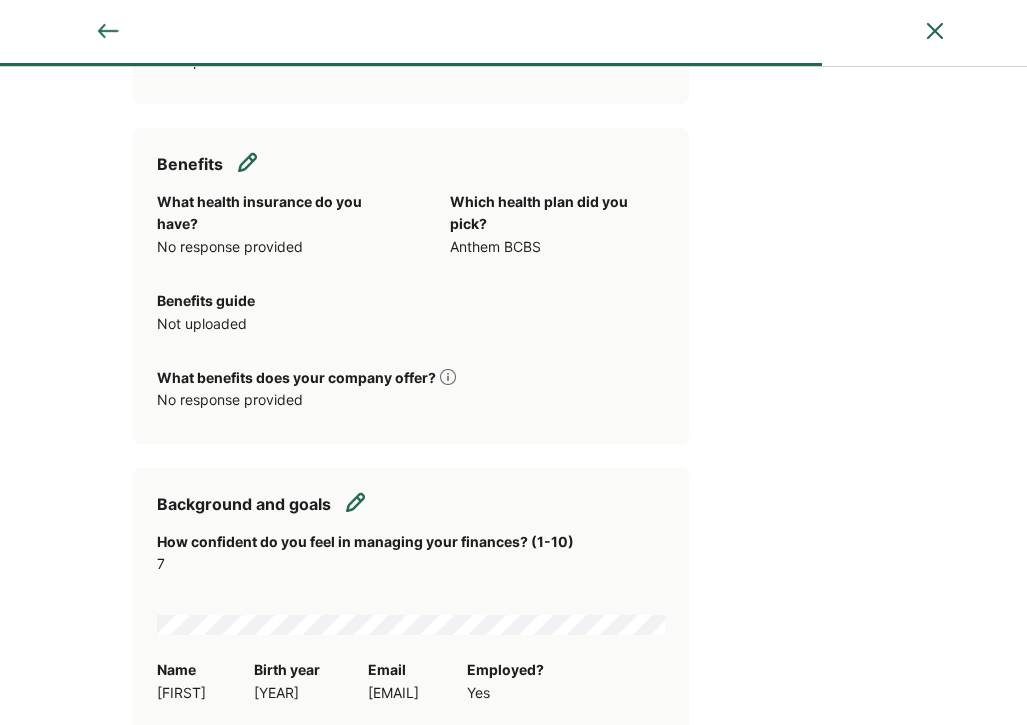 click at bounding box center (356, 502) 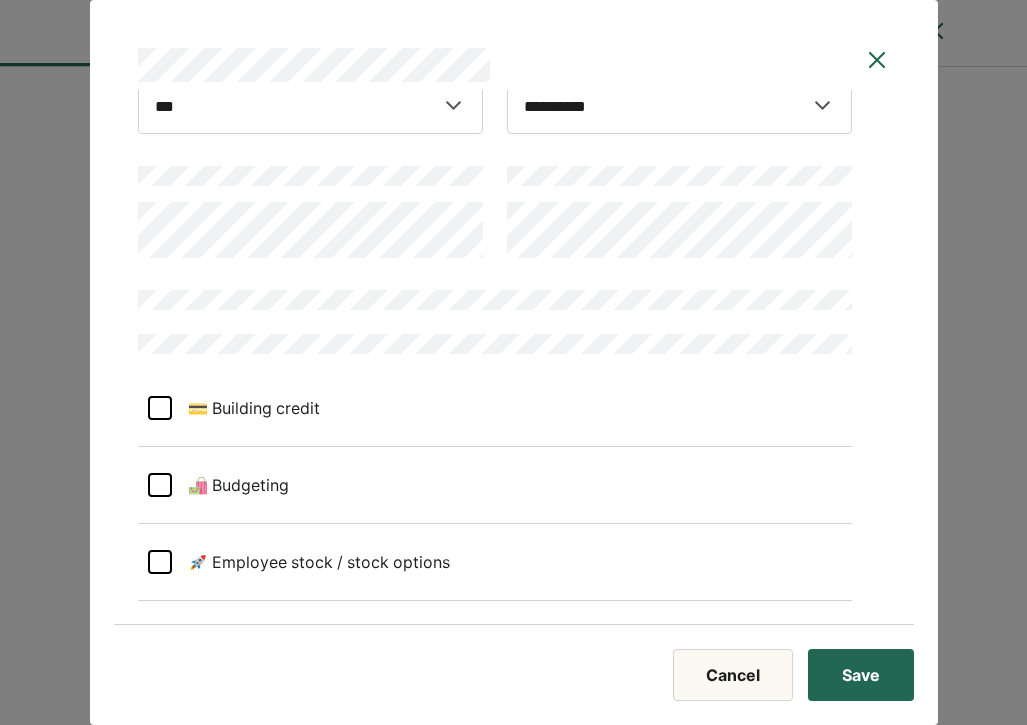 scroll, scrollTop: 439, scrollLeft: 0, axis: vertical 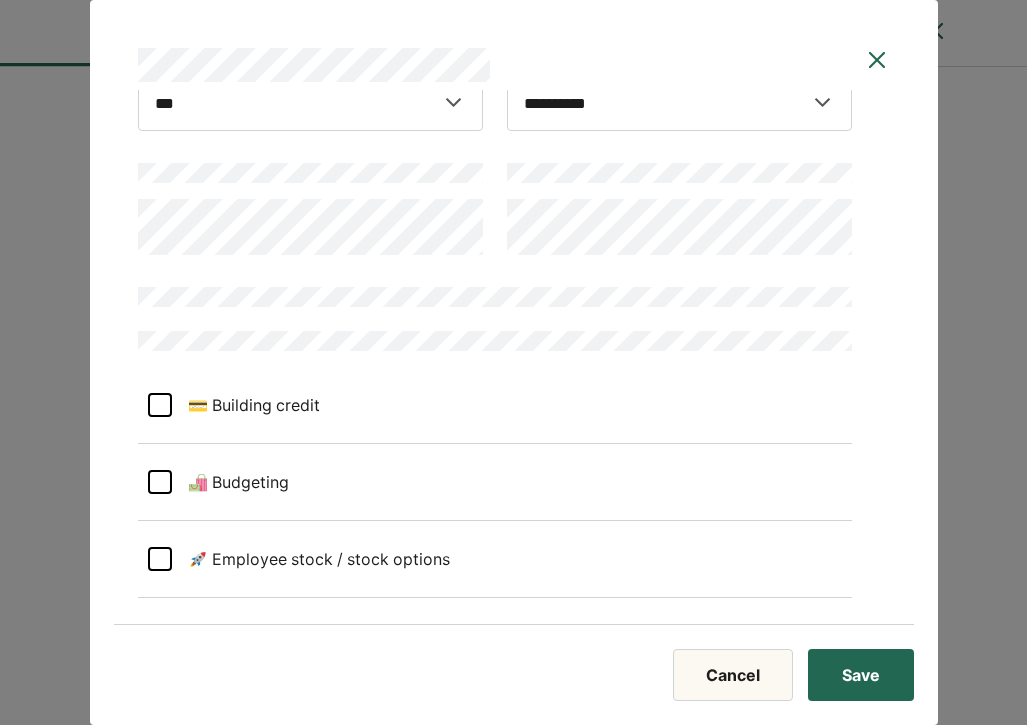 click at bounding box center (495, 205) 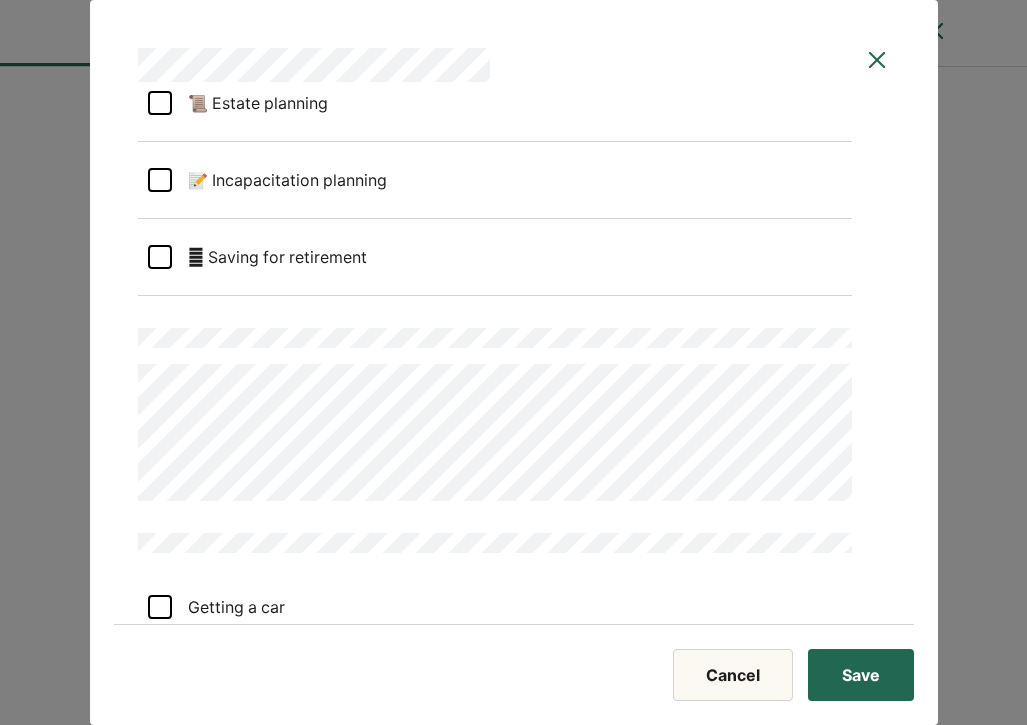 scroll, scrollTop: 1360, scrollLeft: 0, axis: vertical 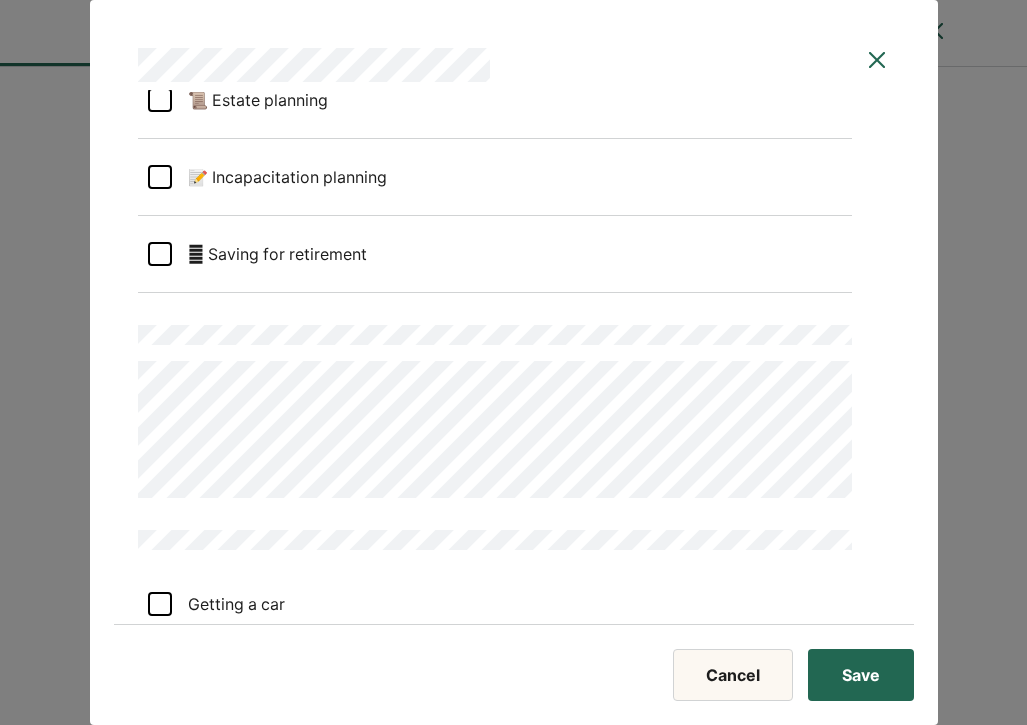 click on "**********" at bounding box center (513, 362) 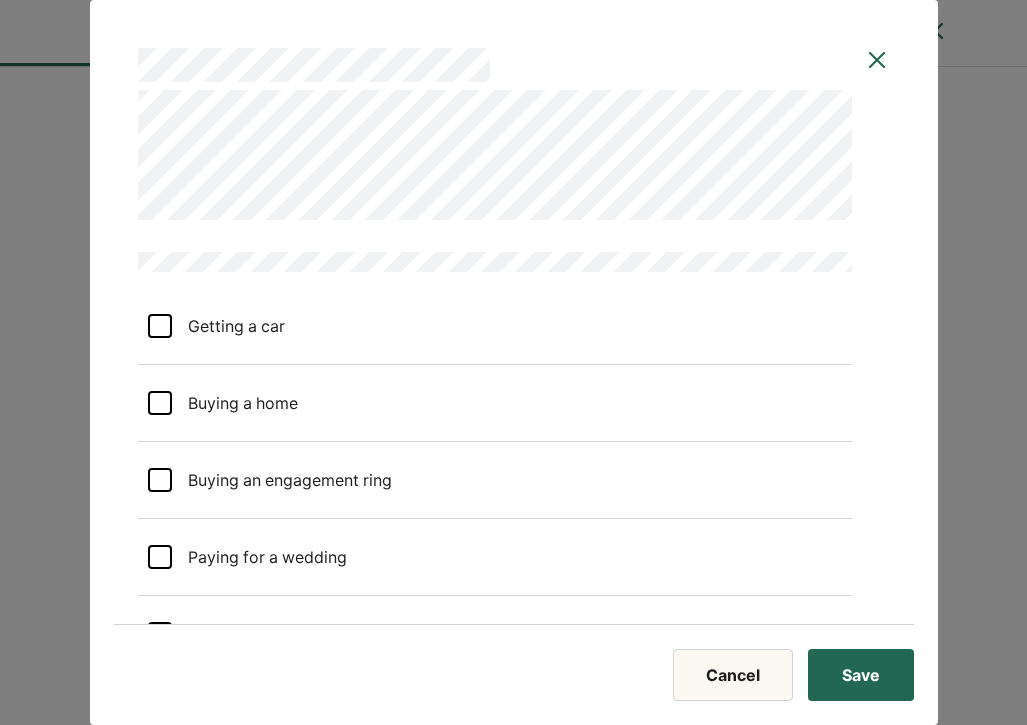 scroll, scrollTop: 1646, scrollLeft: 0, axis: vertical 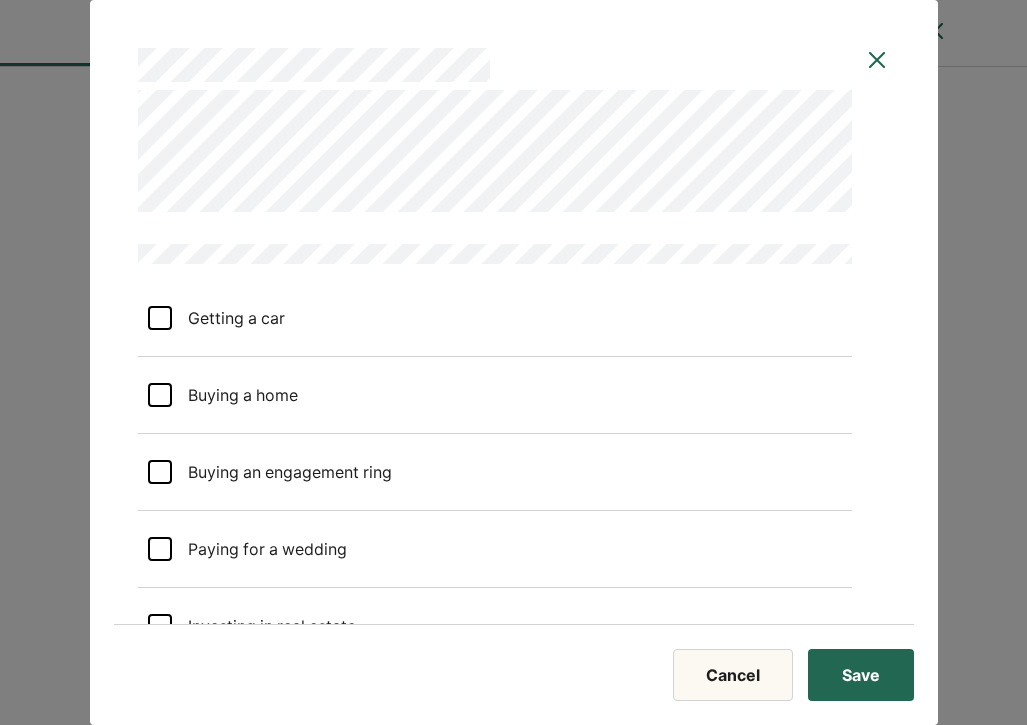 click on "Buying a home" at bounding box center [235, 395] 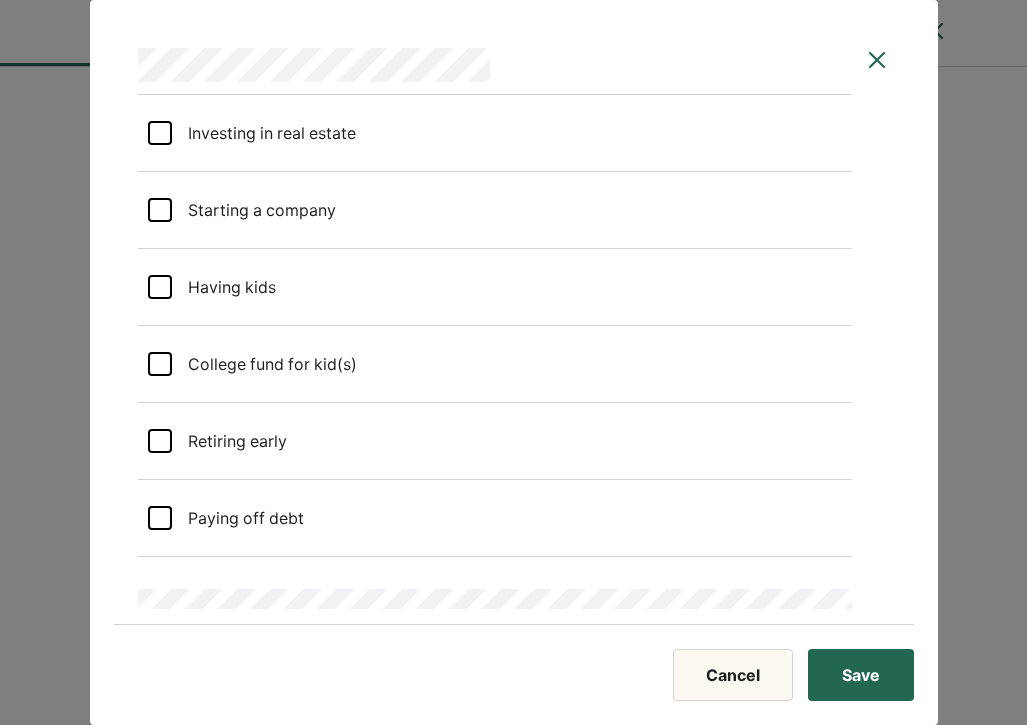scroll, scrollTop: 2146, scrollLeft: 0, axis: vertical 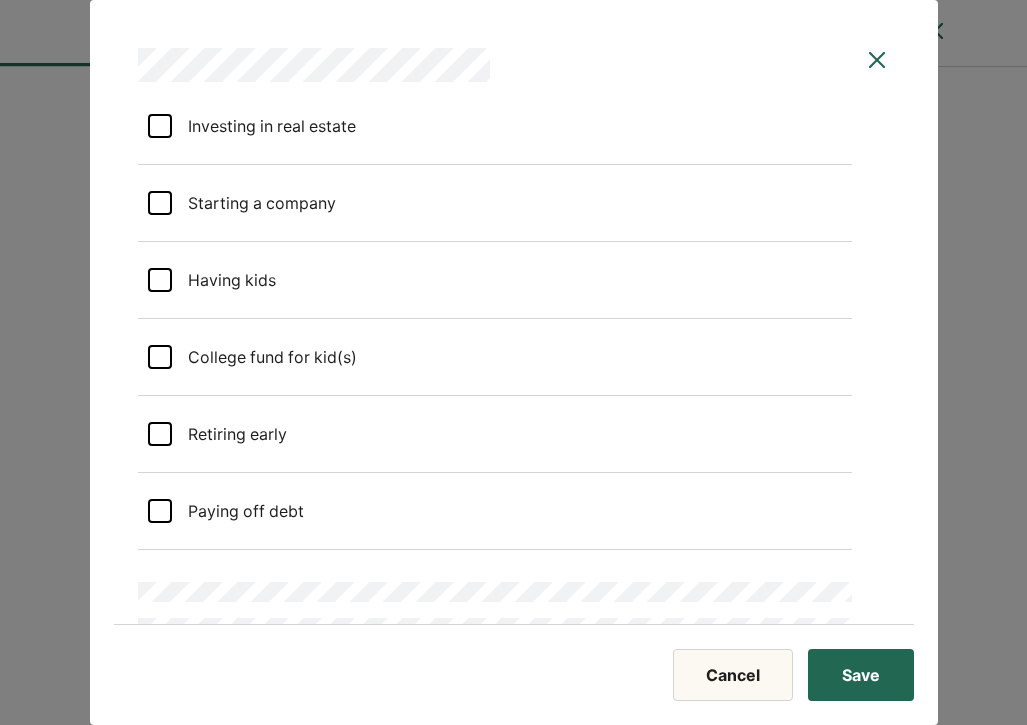 click on "College fund for kid(s)" at bounding box center [264, 357] 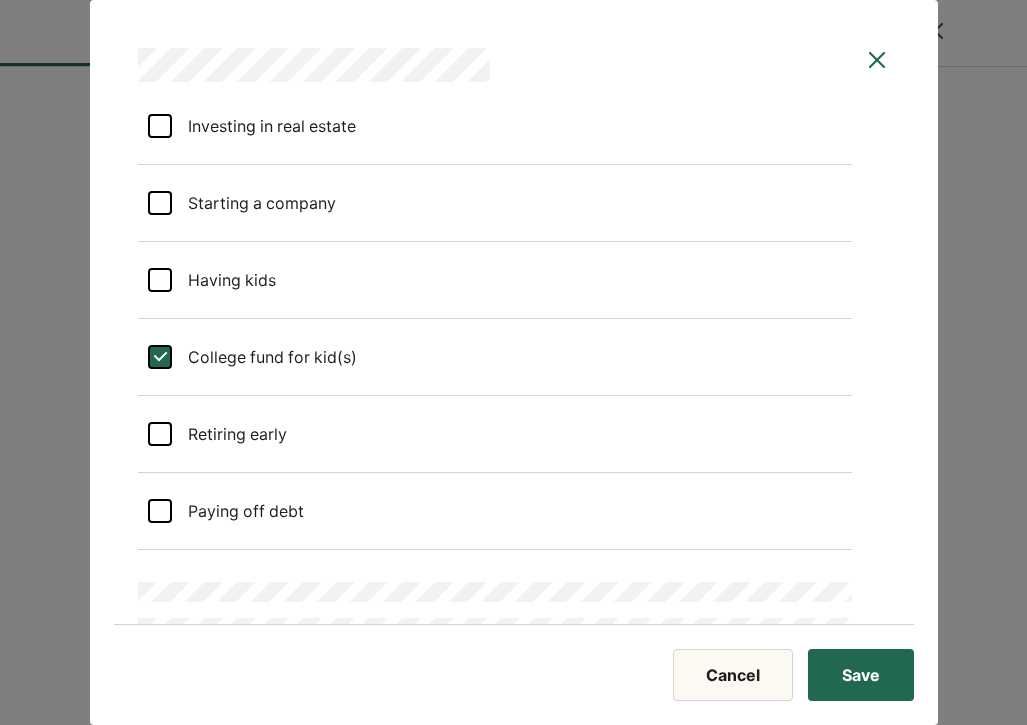 click on "Paying off debt" at bounding box center (238, 511) 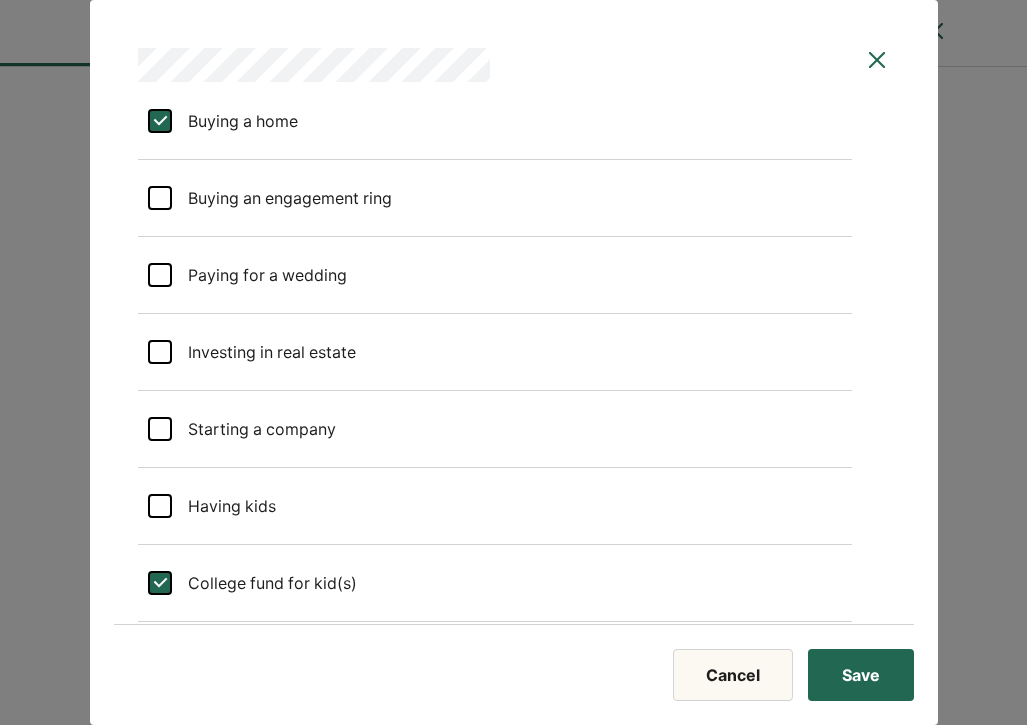 scroll, scrollTop: 1923, scrollLeft: 0, axis: vertical 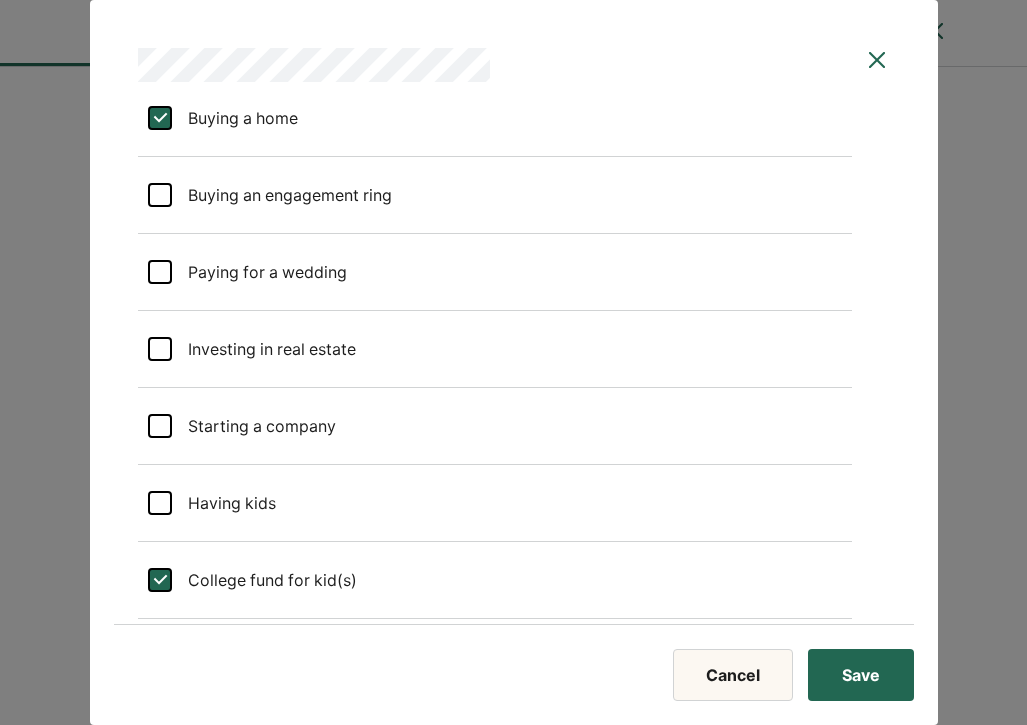 click on "Investing in real estate" at bounding box center [264, 349] 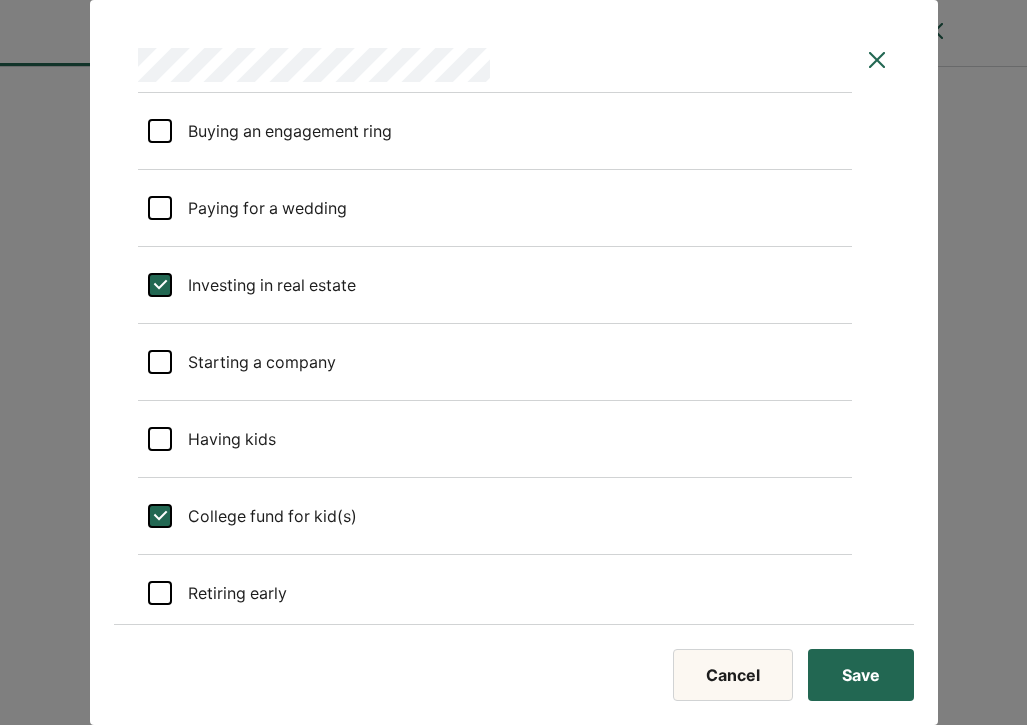 click on "Starting a company" at bounding box center [254, 362] 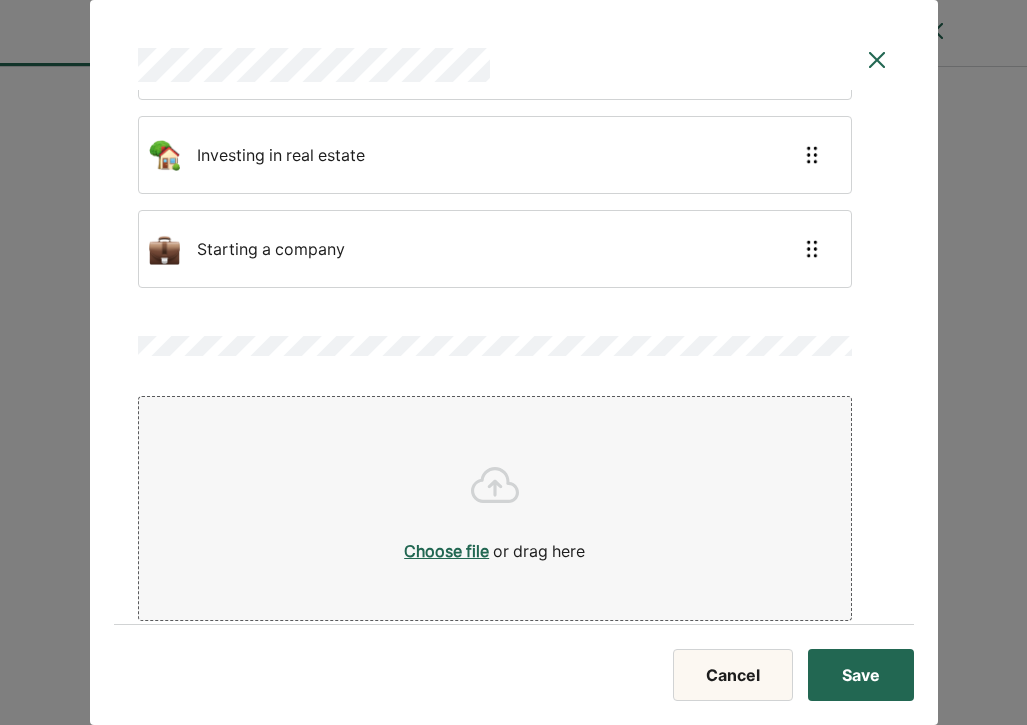scroll, scrollTop: 3367, scrollLeft: 0, axis: vertical 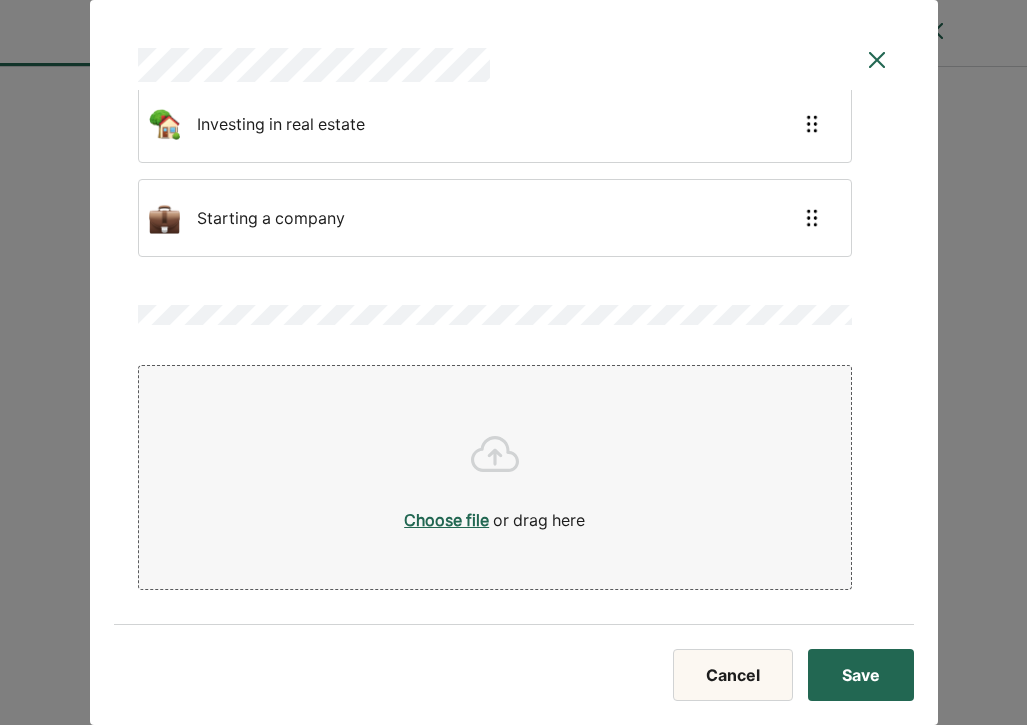 click on "Save" at bounding box center (861, 675) 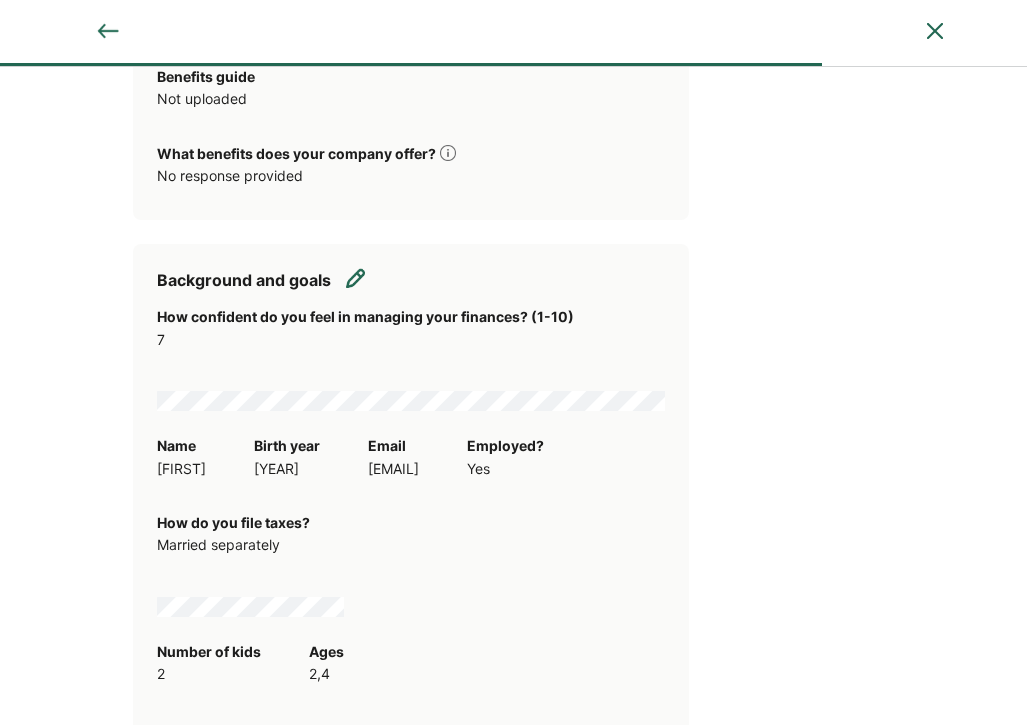 scroll, scrollTop: 1968, scrollLeft: 0, axis: vertical 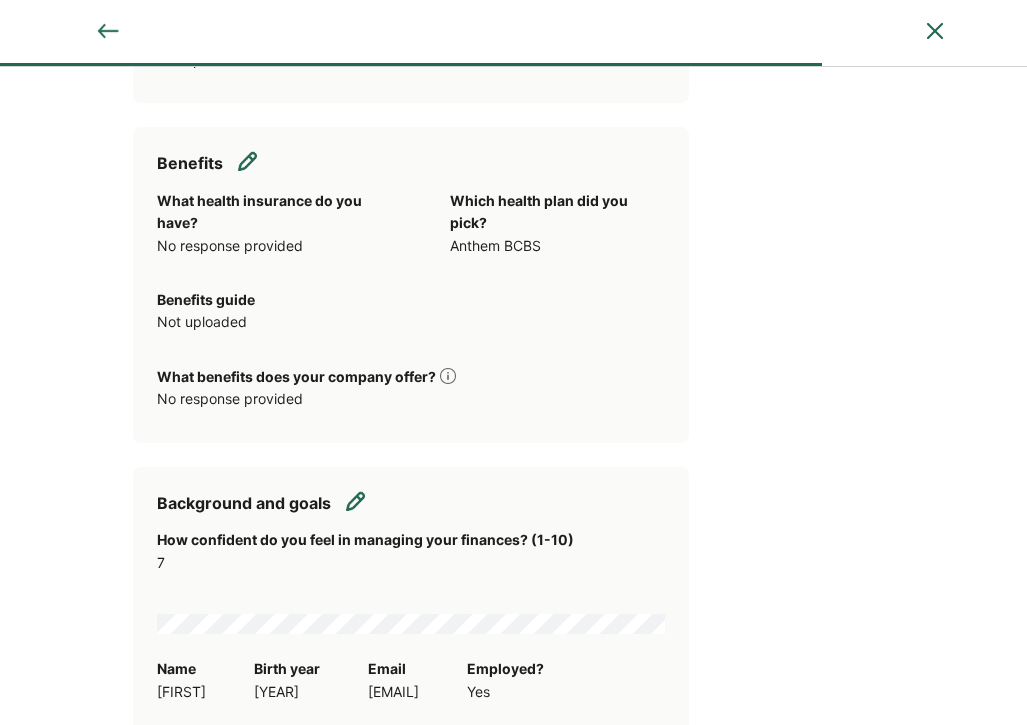 click at bounding box center [356, 501] 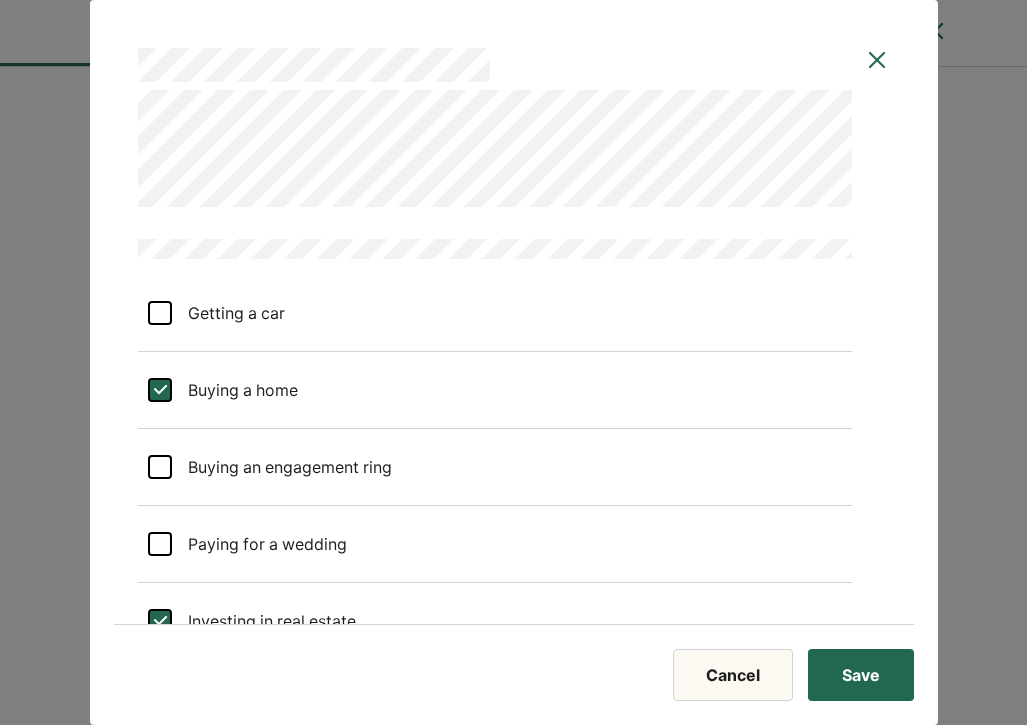 scroll, scrollTop: 1555, scrollLeft: 0, axis: vertical 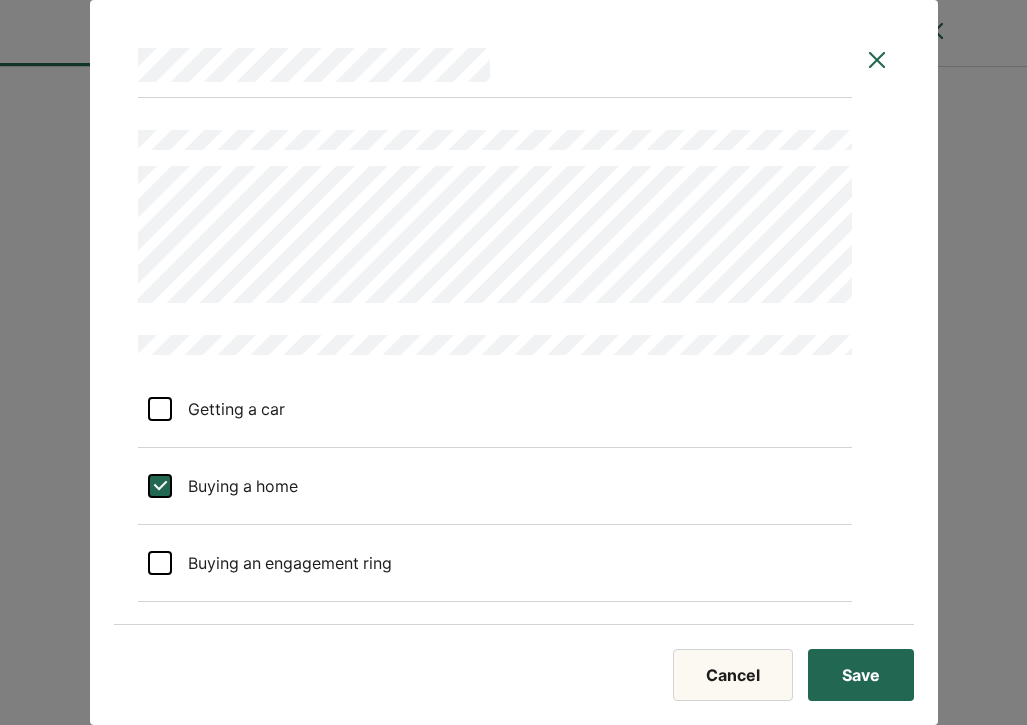 click on "**********" at bounding box center [514, 357] 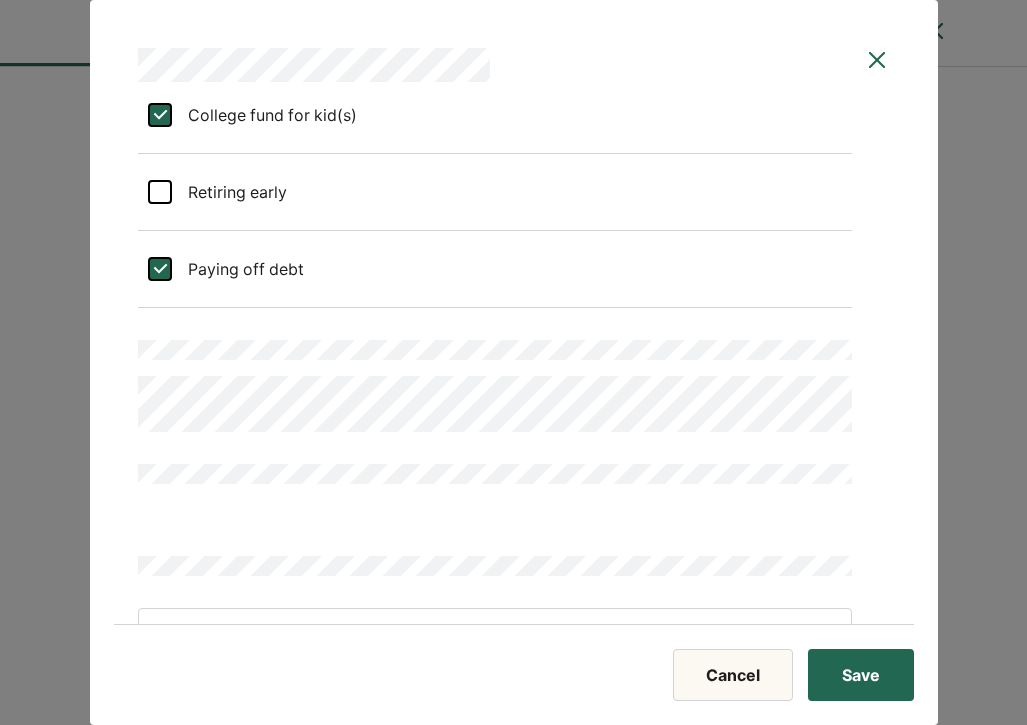scroll, scrollTop: 2389, scrollLeft: 0, axis: vertical 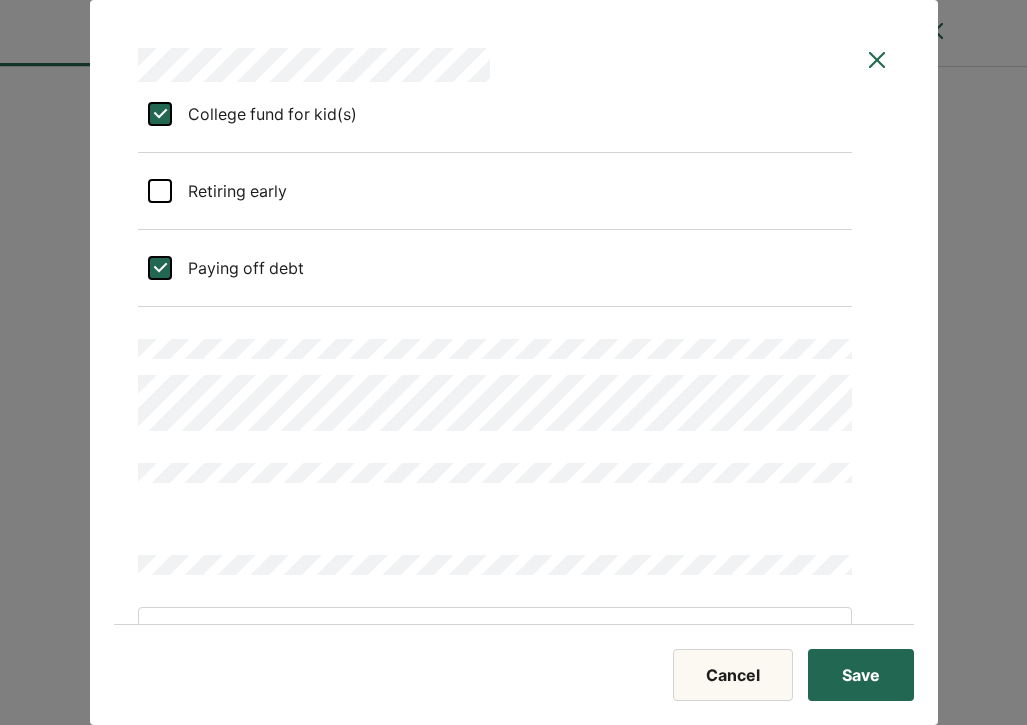 click on "Save" at bounding box center (861, 675) 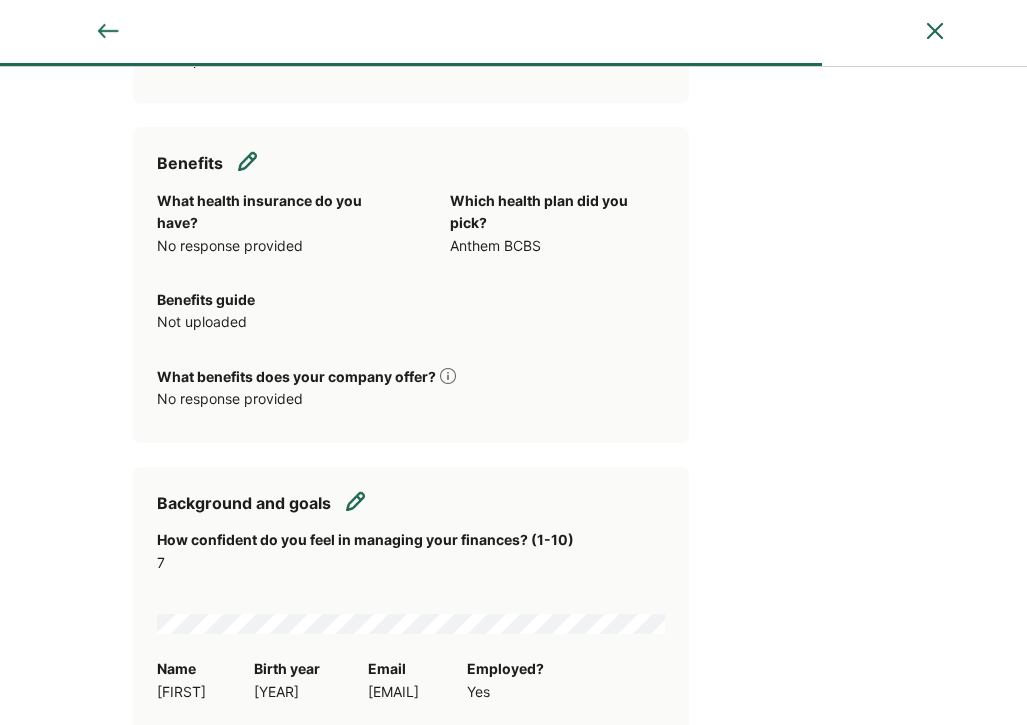 click on "Any updates to your financial profile? Basics Birthday [DATE] Zip code [POSTAL_CODE] Relationship status Married Kids Yes Income What is your primary source of income? Self employed Company name [COMPANY_NAME] Annual salary $[AMOUNT] Annual cash bonus $0 What does your business do? Private Practice Psychotherapy Business revenue $[AMOUNT] Business annual expenses $[AMOUNT] Do you two have any additional income? No response provided Please provide details about this income. No response provided How is this income taxed? No response provided Business details How do you pay yourself? Profit or divident distrib Type of business Llc no specific tax Number of employees 2 Percentage ownership 100% Incapacity or death agreements? No response provided What business topics are important to you? Loans, Managing cash flow Anything else? What business milestones are most important to you in the next few years? No response provided Any other business milestones? Top 3 milestones Custom goal Not uploaded 7" at bounding box center (513, 2061) 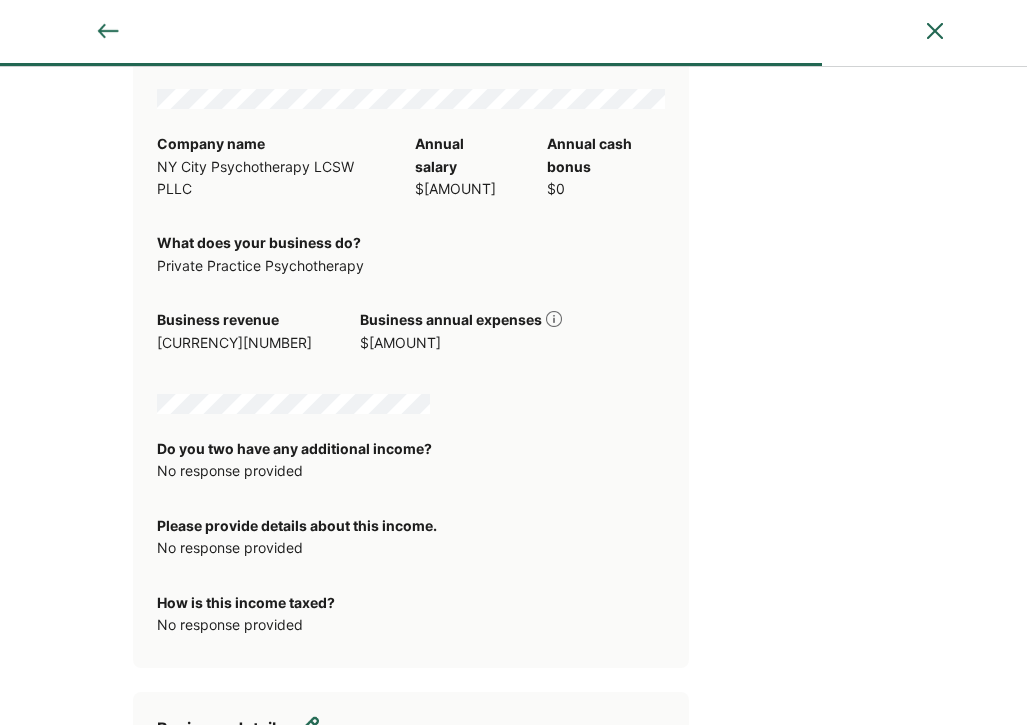 scroll, scrollTop: 0, scrollLeft: 0, axis: both 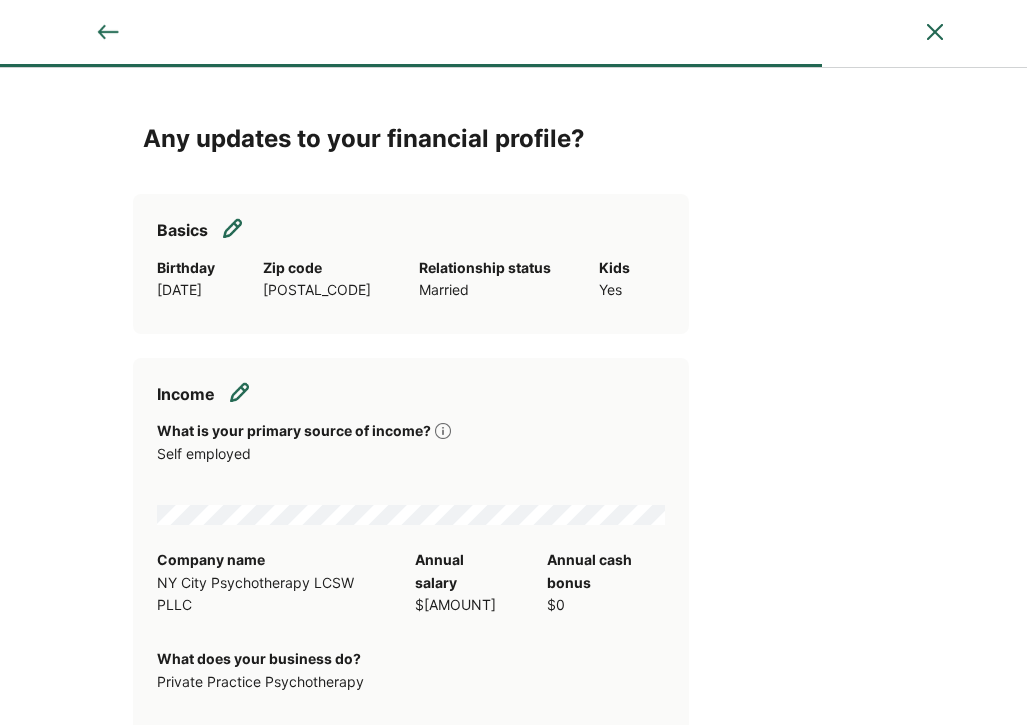 click on "Any updates to your financial profile? Basics Birthday [DATE] Zip code [POSTAL_CODE] Relationship status Married Kids Yes Income What is your primary source of income? Self employed Company name [COMPANY_NAME] Annual salary $[AMOUNT] Annual cash bonus $0 What does your business do? Private Practice Psychotherapy Business revenue $[AMOUNT] Business annual expenses $[AMOUNT] Do you two have any additional income? No response provided Please provide details about this income. No response provided How is this income taxed? No response provided Business details How do you pay yourself? Profit or divident distrib Type of business Llc no specific tax Number of employees 2 Percentage ownership 100% Incapacity or death agreements? No response provided What business topics are important to you? Loans, Managing cash flow Anything else? What business milestones are most important to you in the next few years? No response provided Any other business milestones? Top 3 milestones Custom goal Not uploaded 7" at bounding box center (513, 4029) 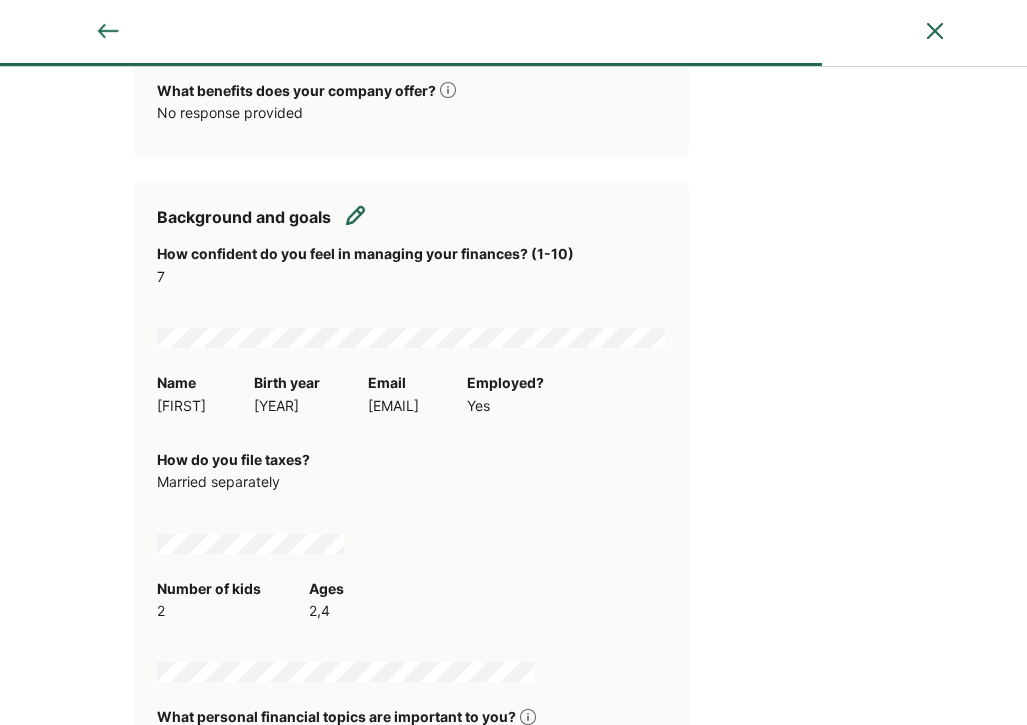 scroll, scrollTop: 2234, scrollLeft: 0, axis: vertical 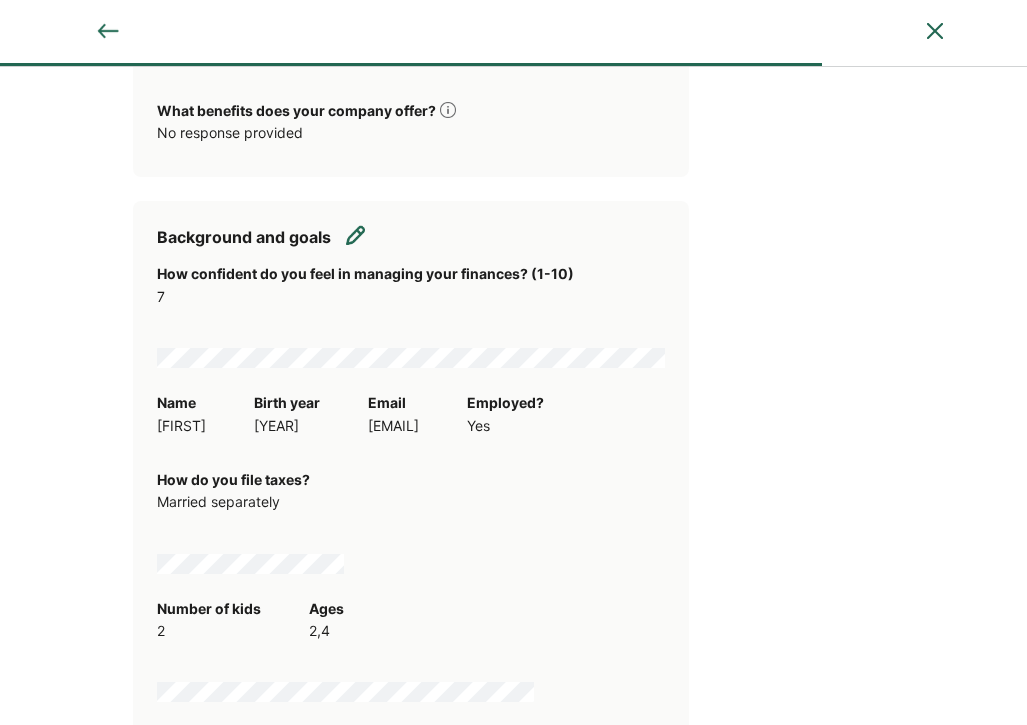 click at bounding box center (356, 235) 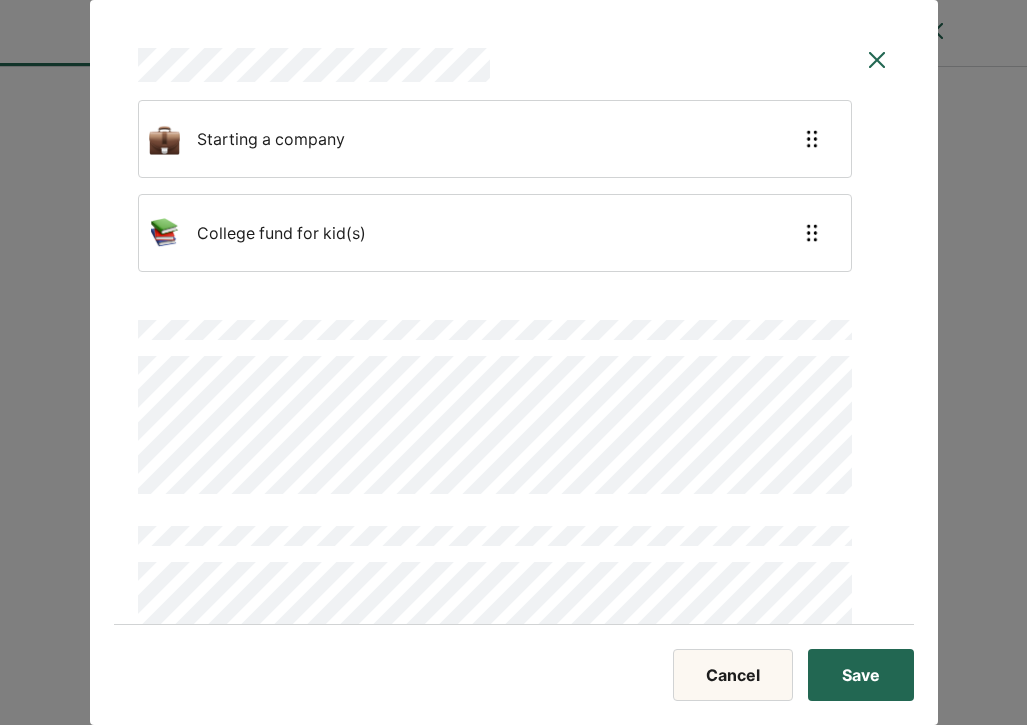 scroll, scrollTop: 3984, scrollLeft: 0, axis: vertical 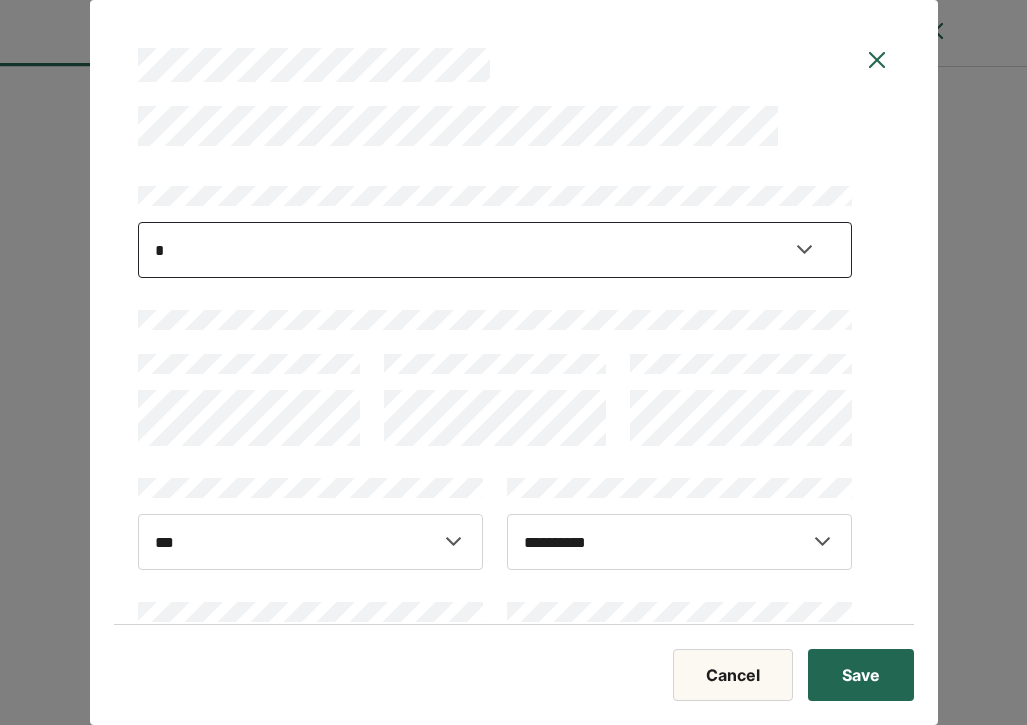 click on "**********" at bounding box center (495, 250) 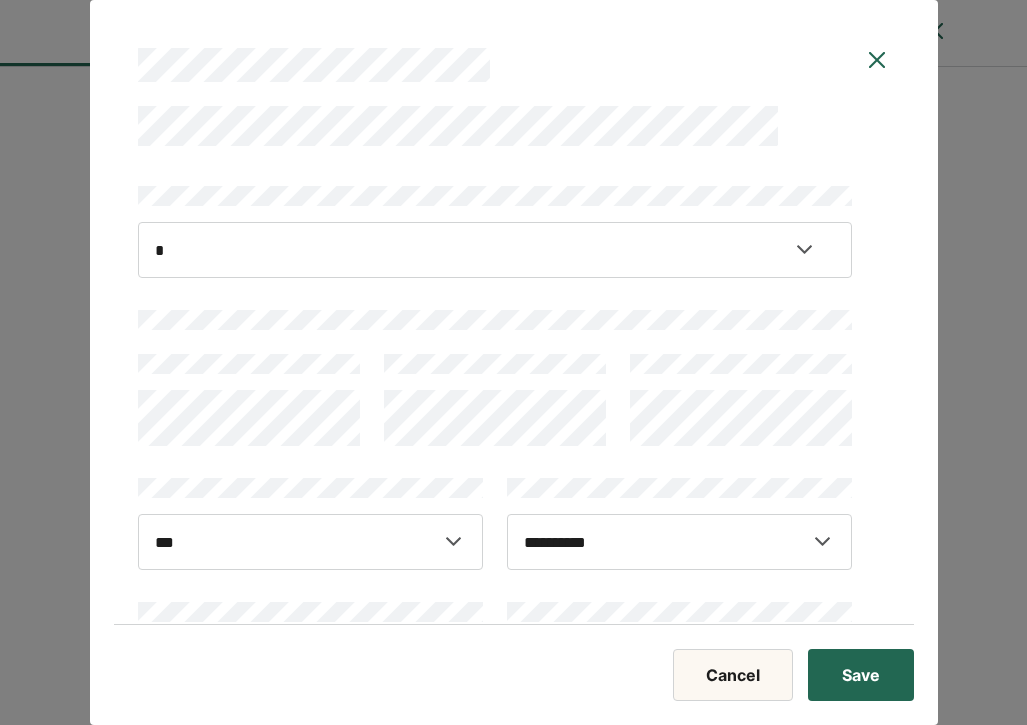 click on "**********" at bounding box center [495, 2382] 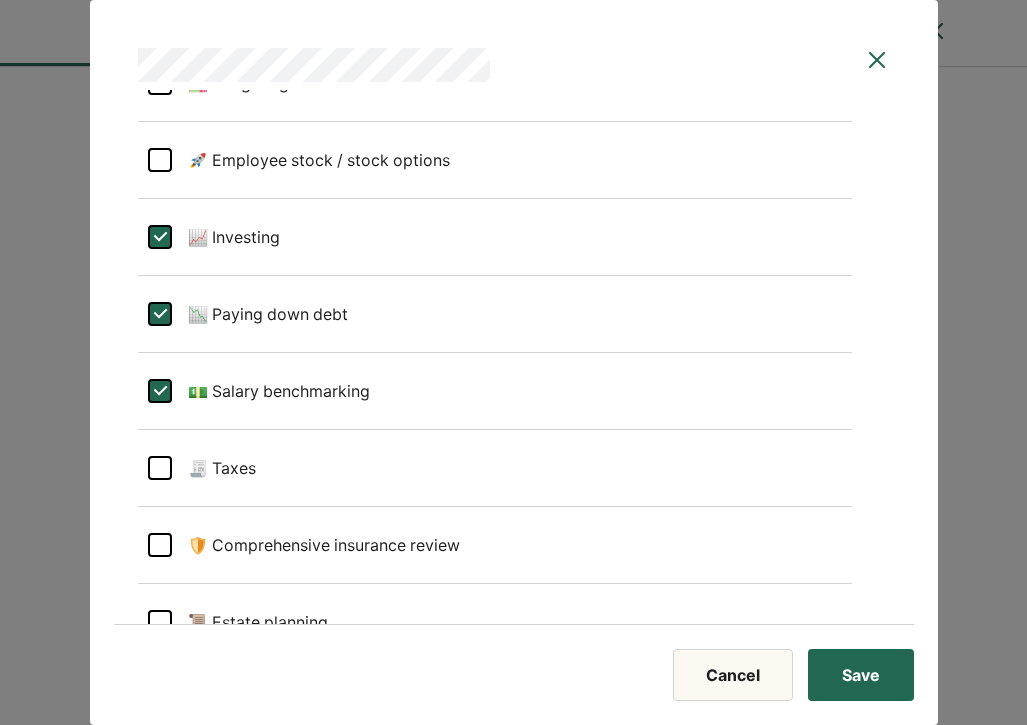 scroll, scrollTop: 847, scrollLeft: 0, axis: vertical 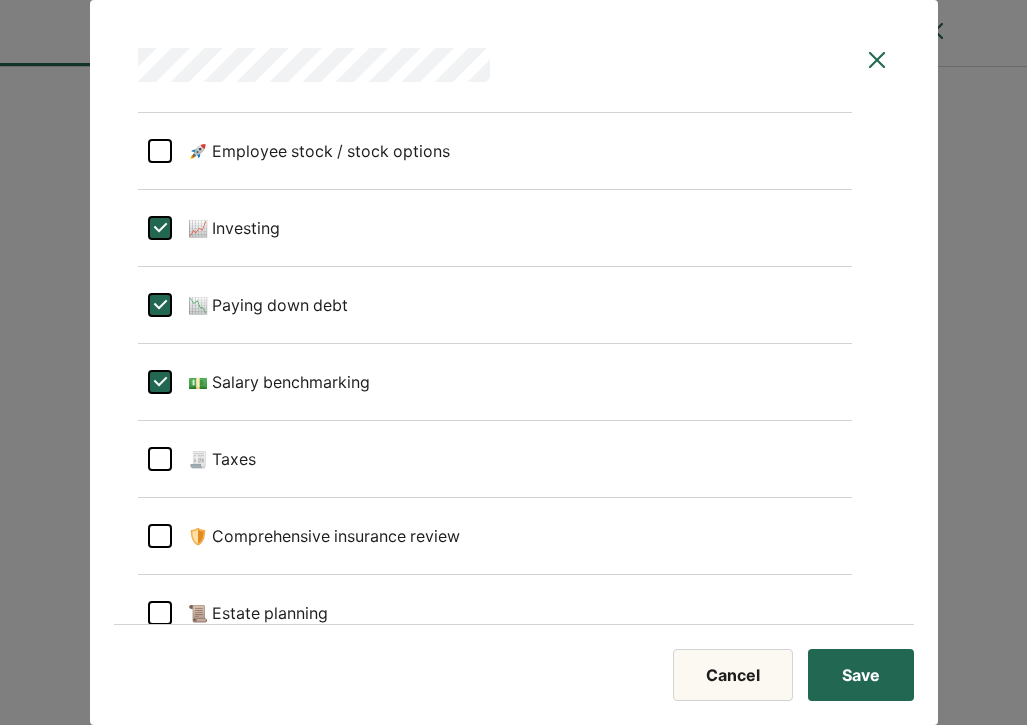click on "💵 Salary benchmarking" at bounding box center [271, 382] 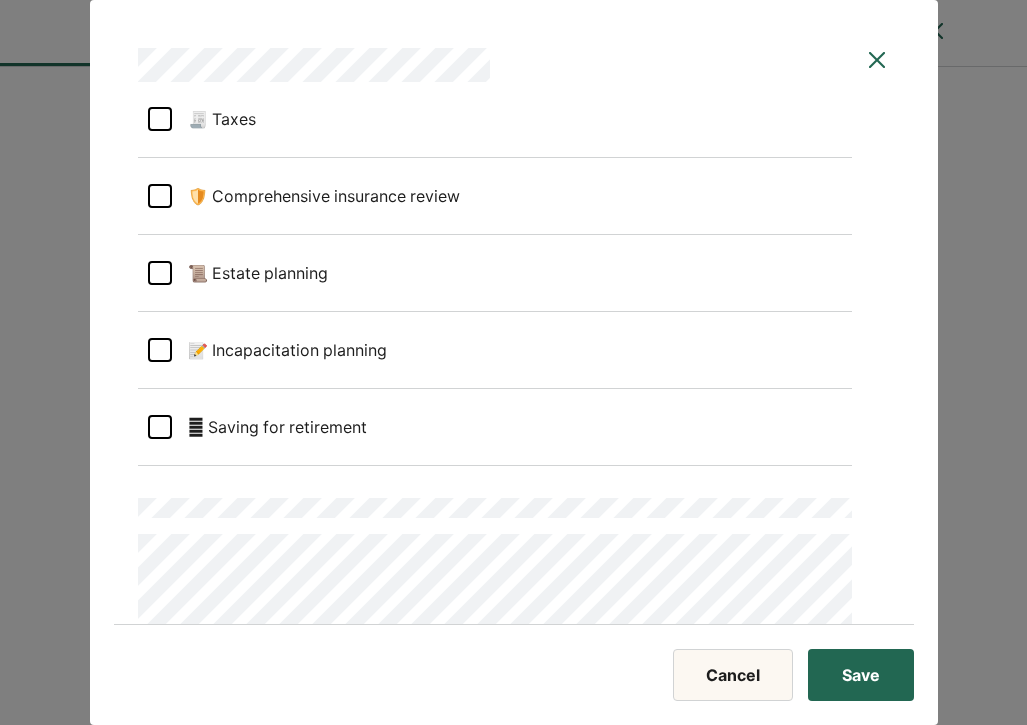 click on "🪺 Saving for retirement" at bounding box center [269, 427] 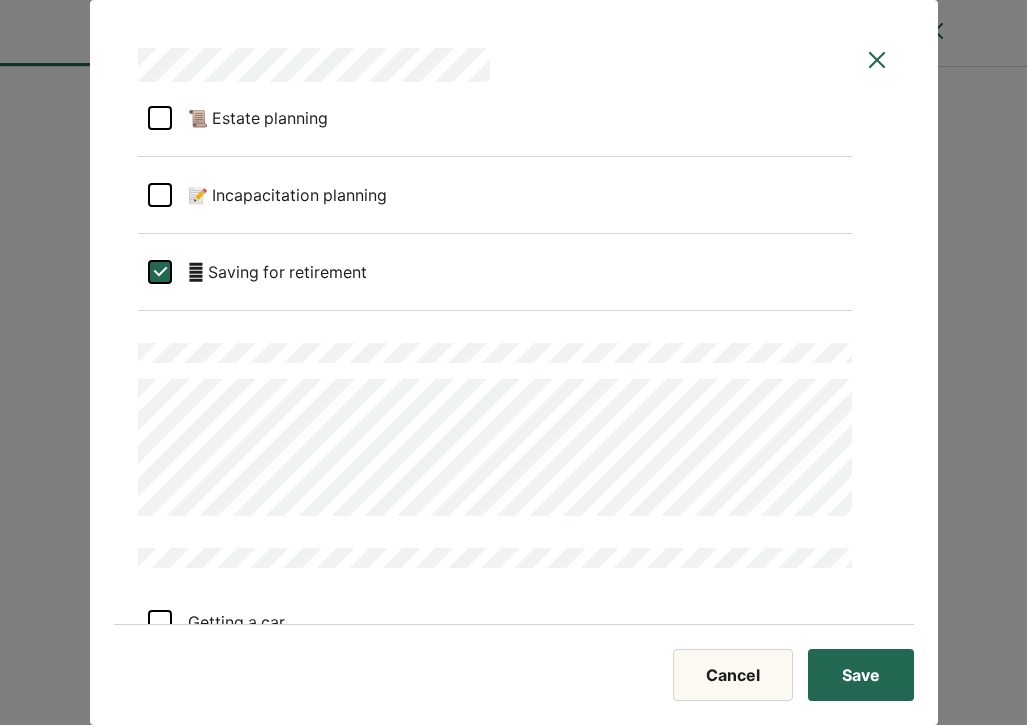 scroll, scrollTop: 1384, scrollLeft: 0, axis: vertical 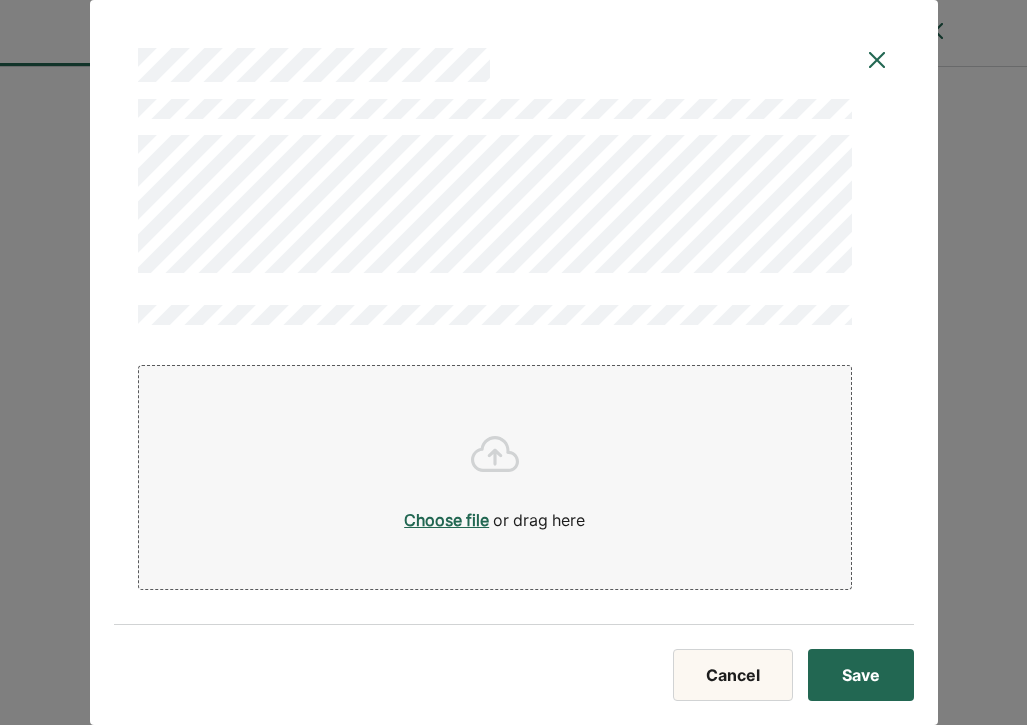 click on "Choose file   or drag here" at bounding box center [495, 471] 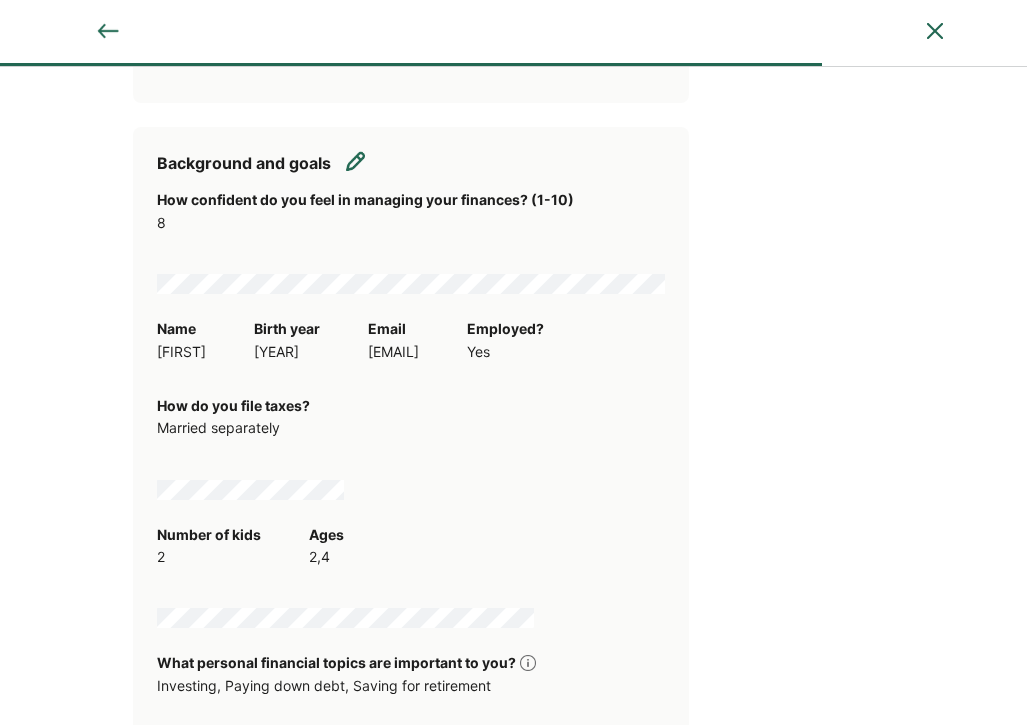 scroll, scrollTop: 2307, scrollLeft: 0, axis: vertical 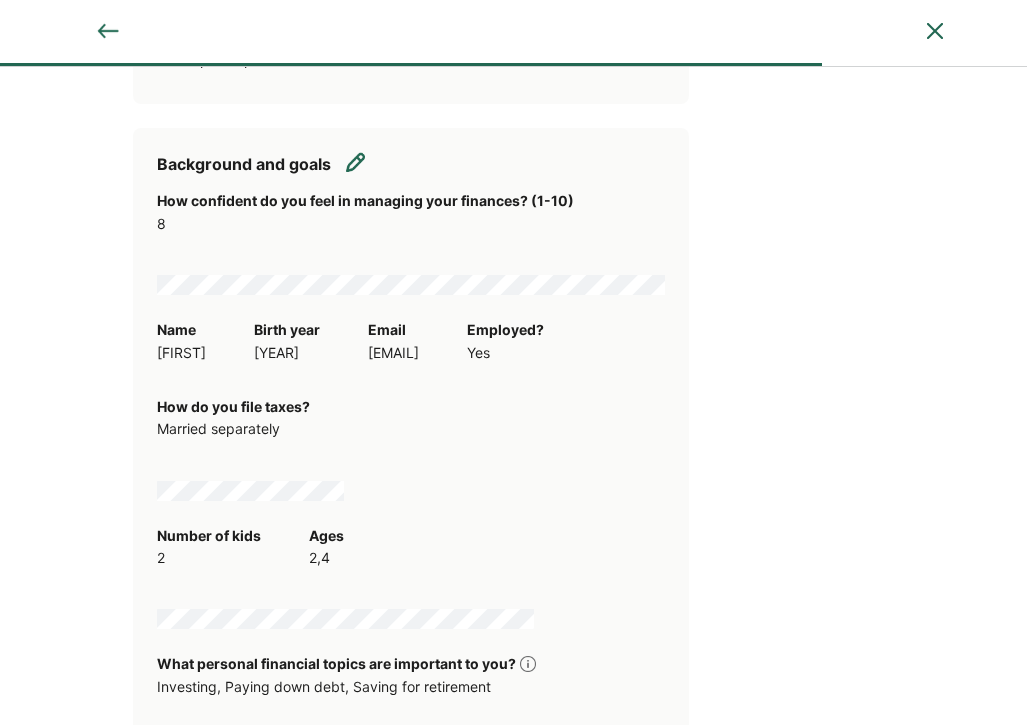 click at bounding box center (356, 162) 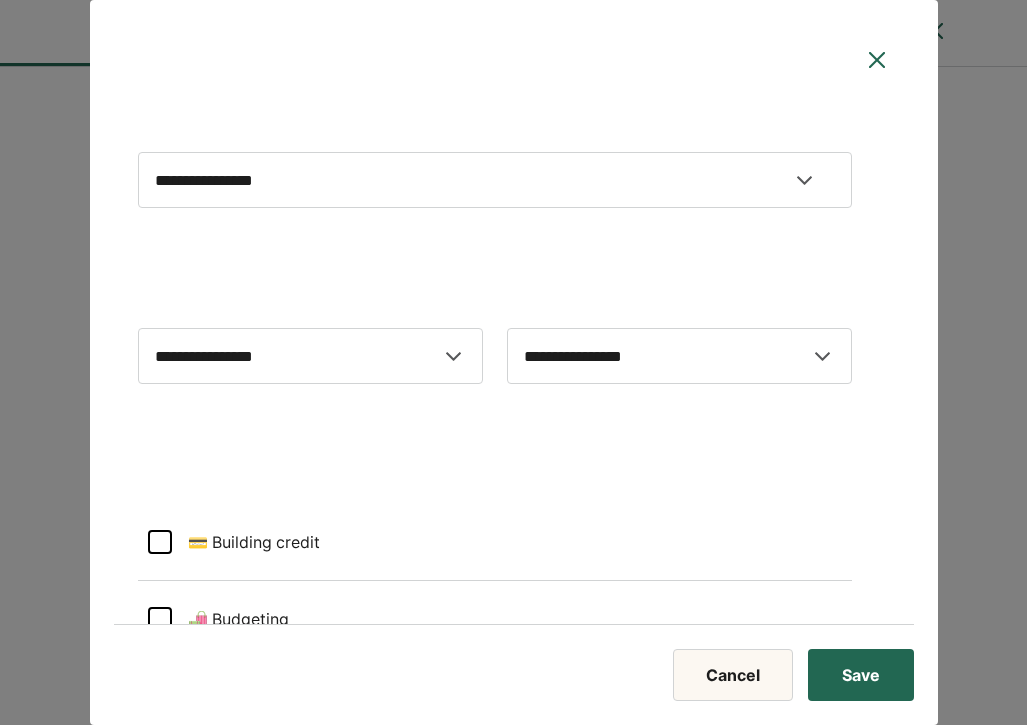 select on "*" 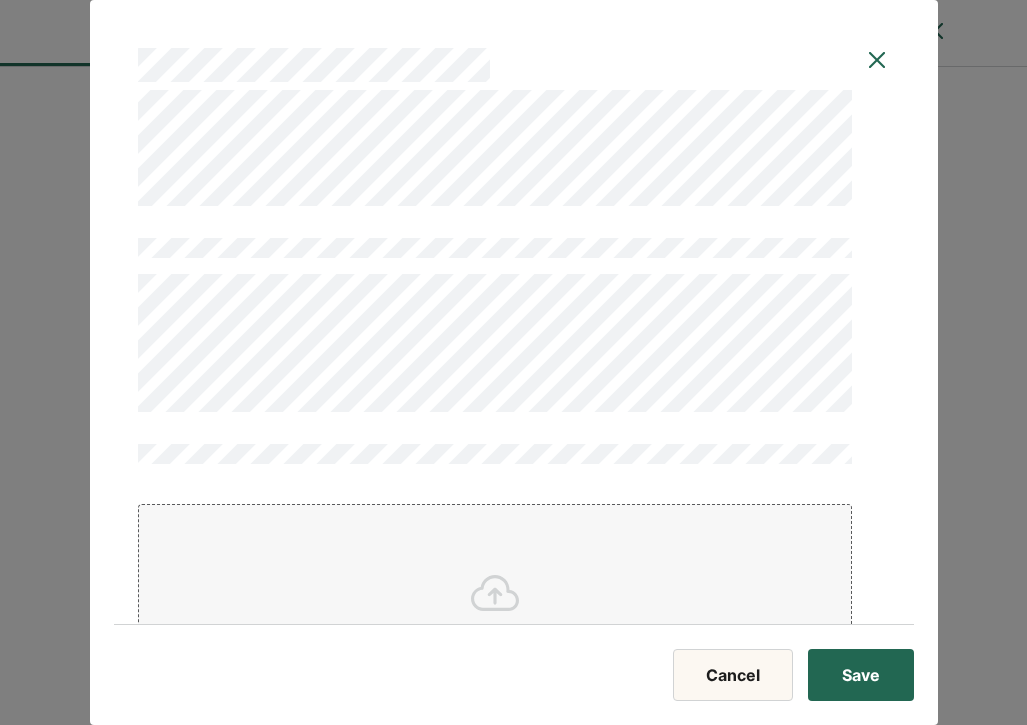 scroll, scrollTop: 3885, scrollLeft: 0, axis: vertical 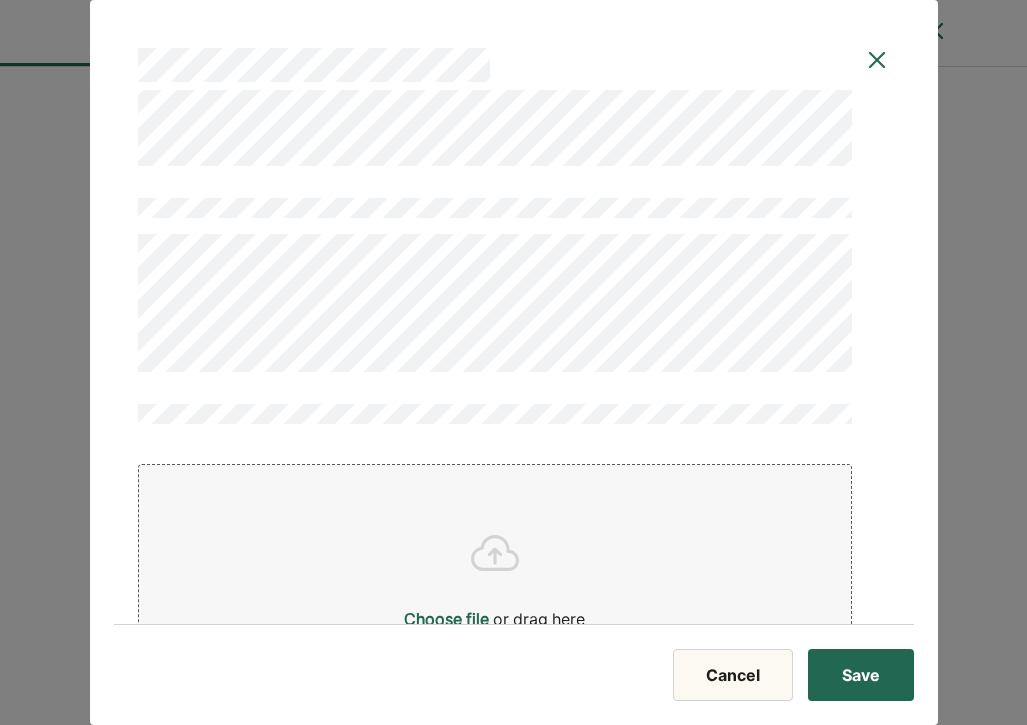 click on "Save" at bounding box center (861, 675) 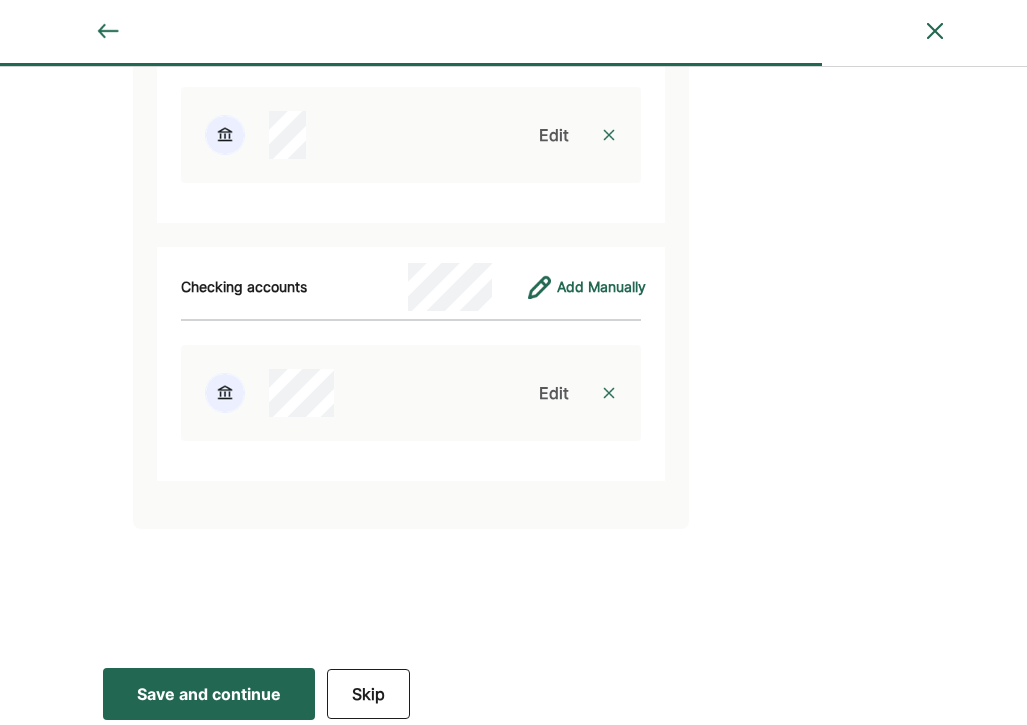 scroll, scrollTop: 7026, scrollLeft: 0, axis: vertical 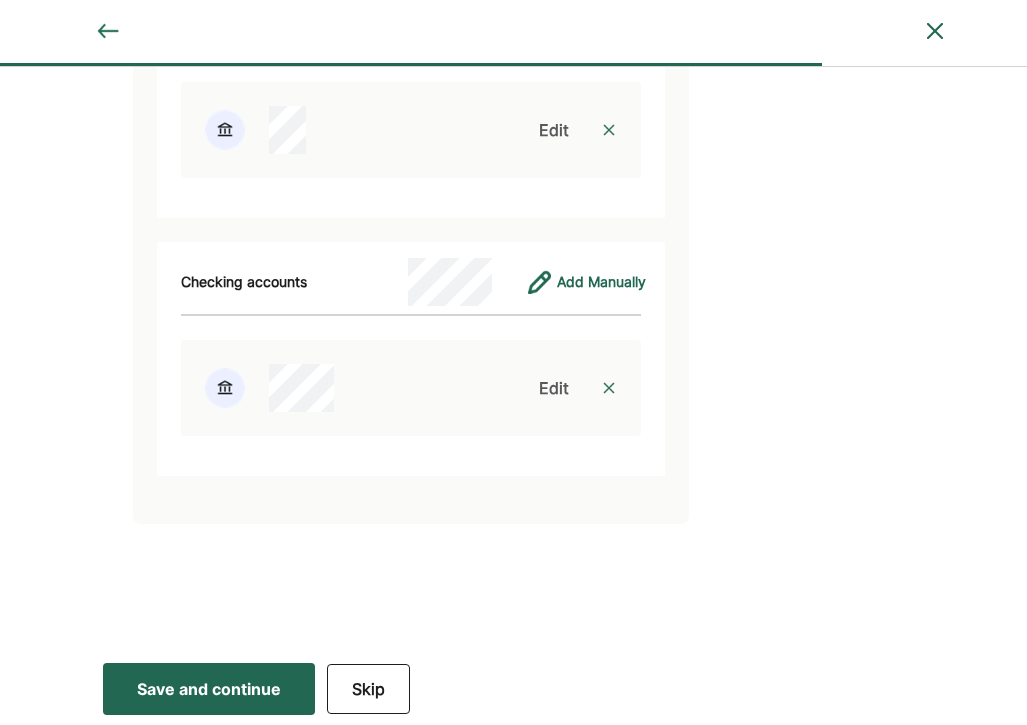 click on "Save and continue" at bounding box center (209, 689) 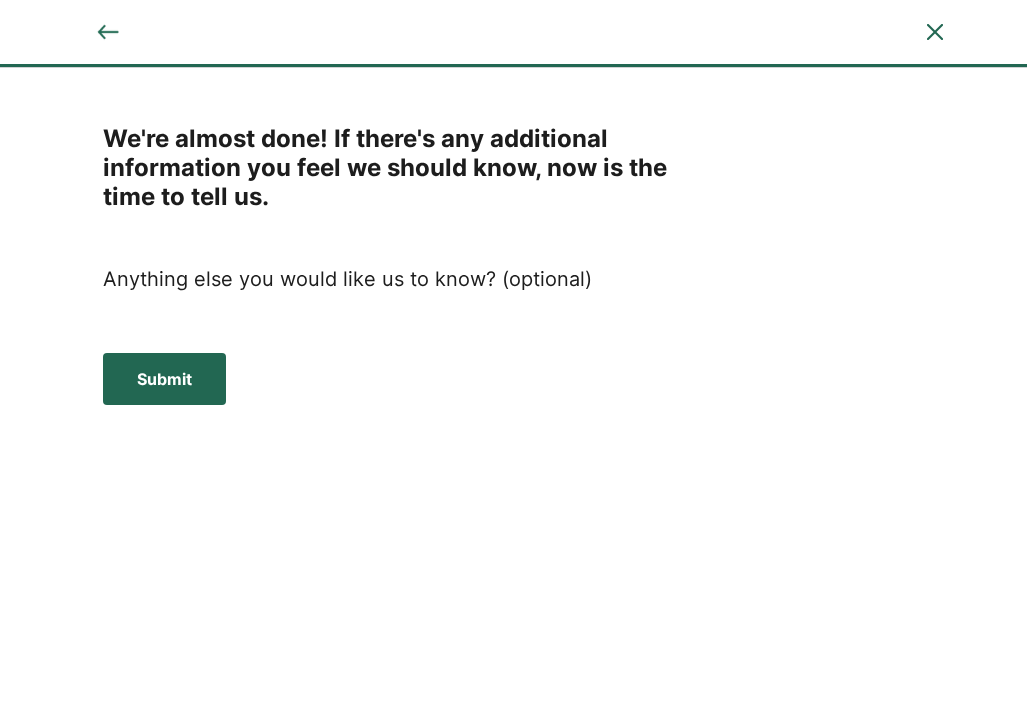 scroll, scrollTop: 0, scrollLeft: 0, axis: both 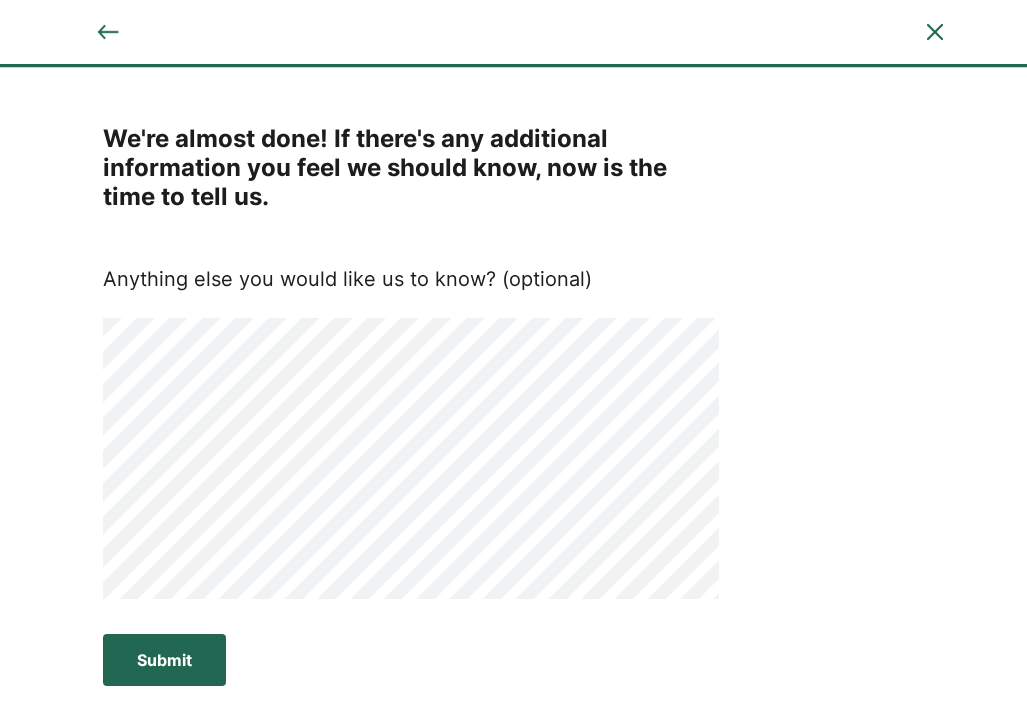 click on "Submit Submit Submit" at bounding box center (164, 660) 